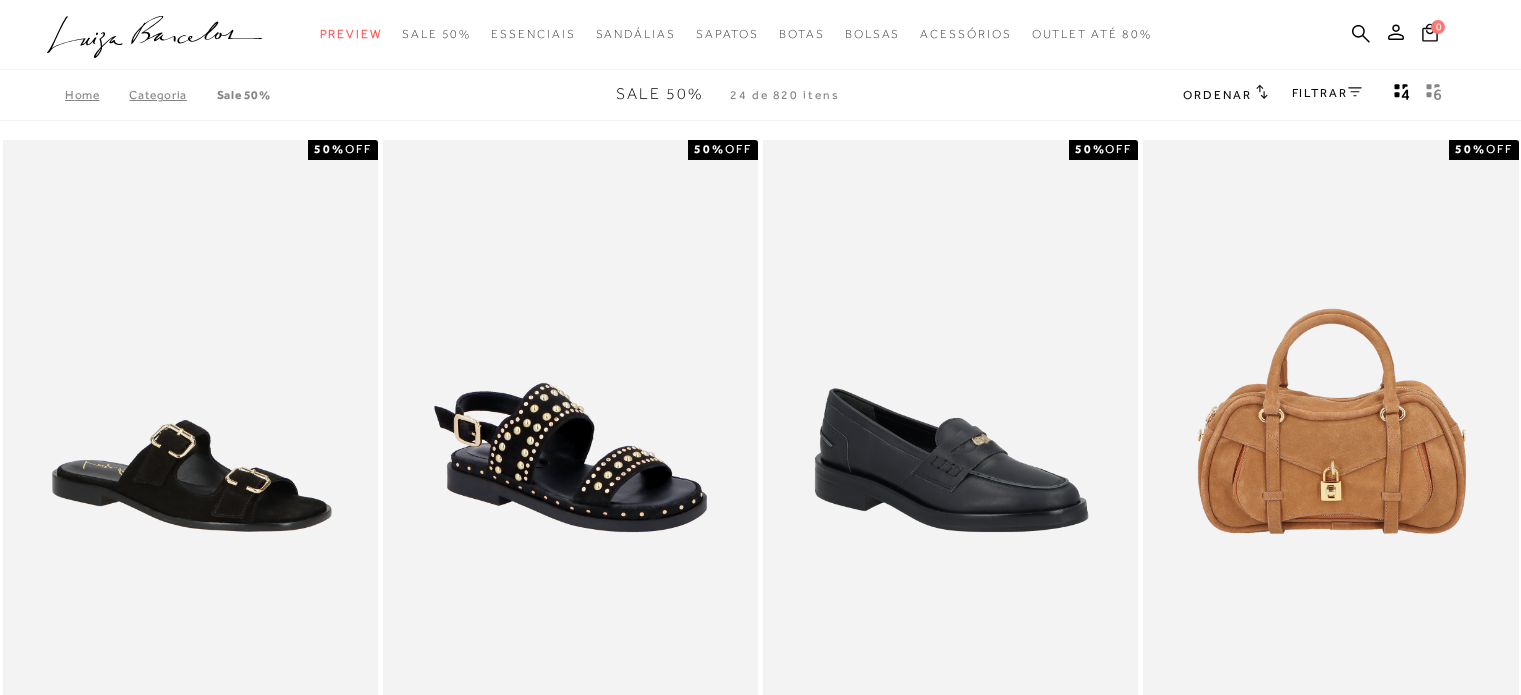 scroll, scrollTop: 0, scrollLeft: 0, axis: both 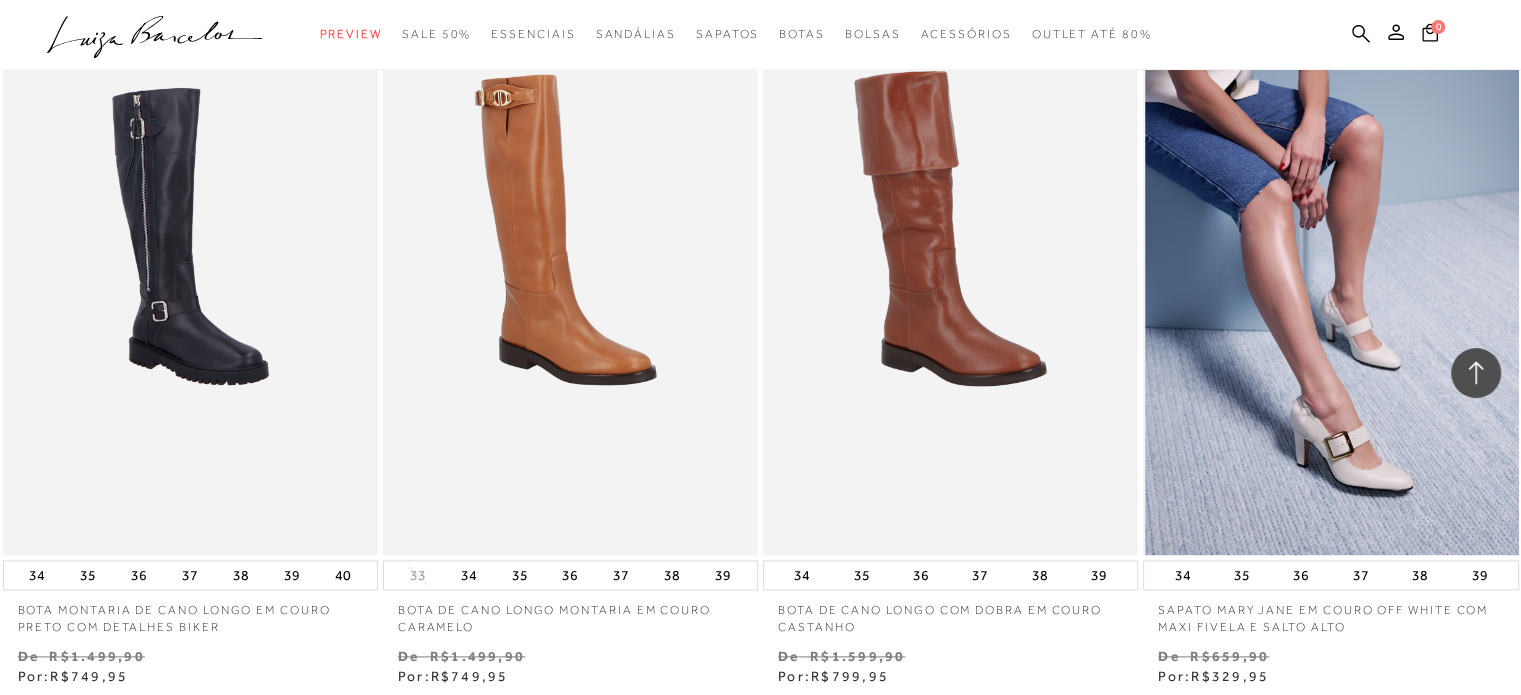 click at bounding box center (1331, 273) 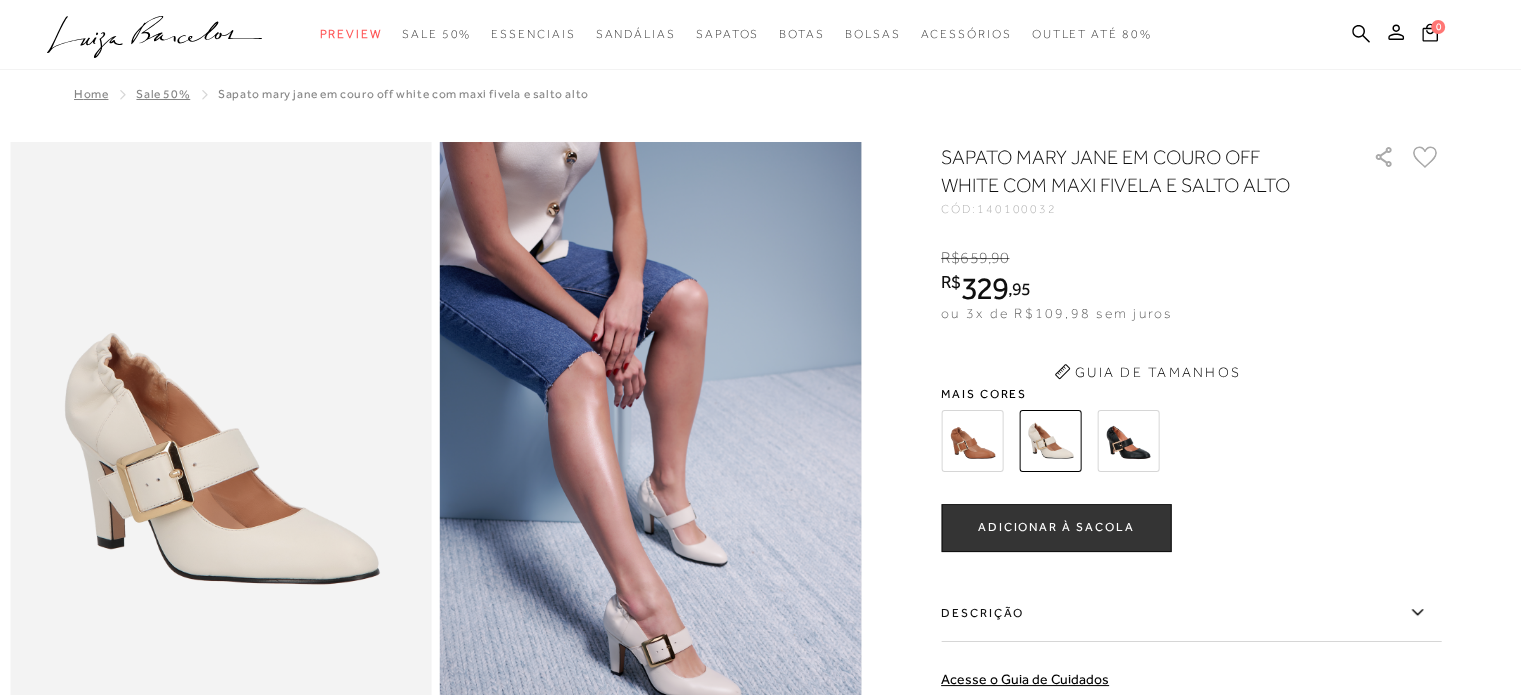 scroll, scrollTop: 0, scrollLeft: 0, axis: both 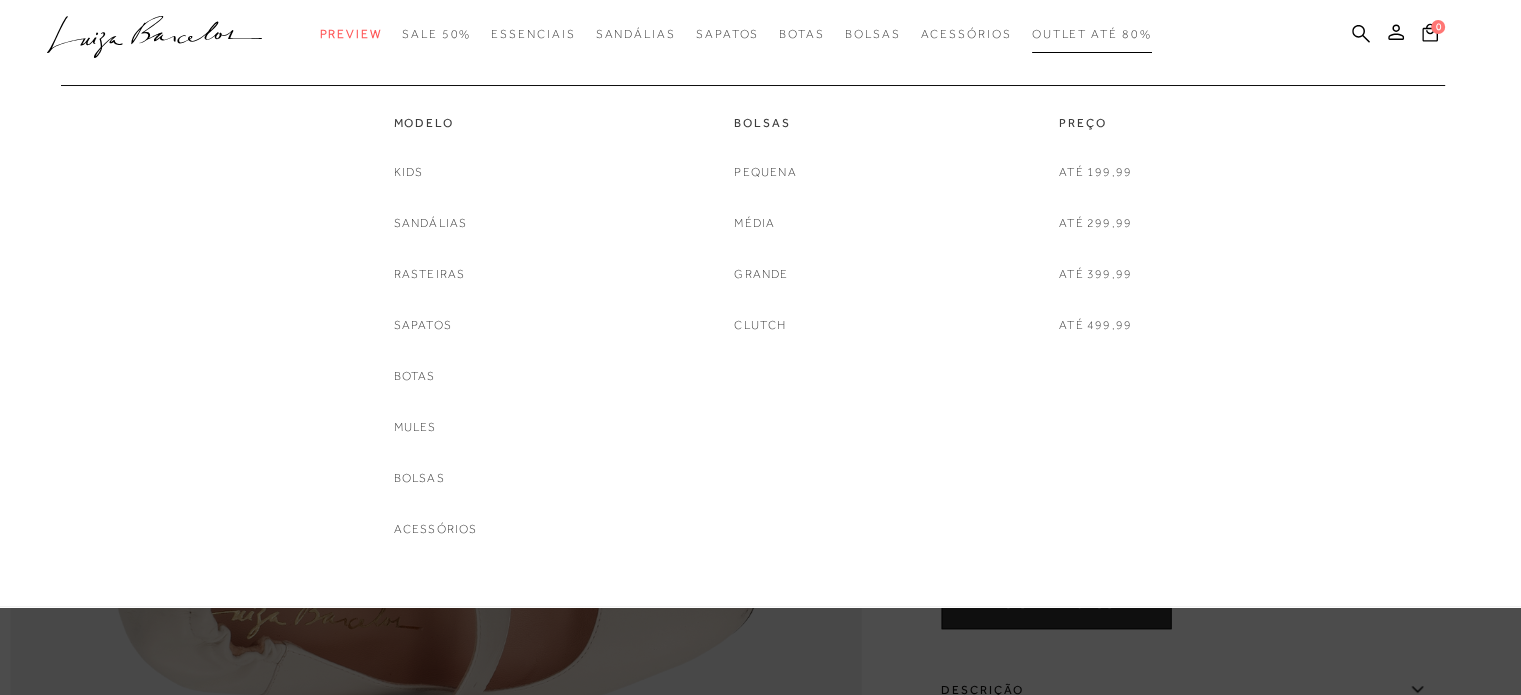 click on "Outlet até 80%" at bounding box center (1092, 34) 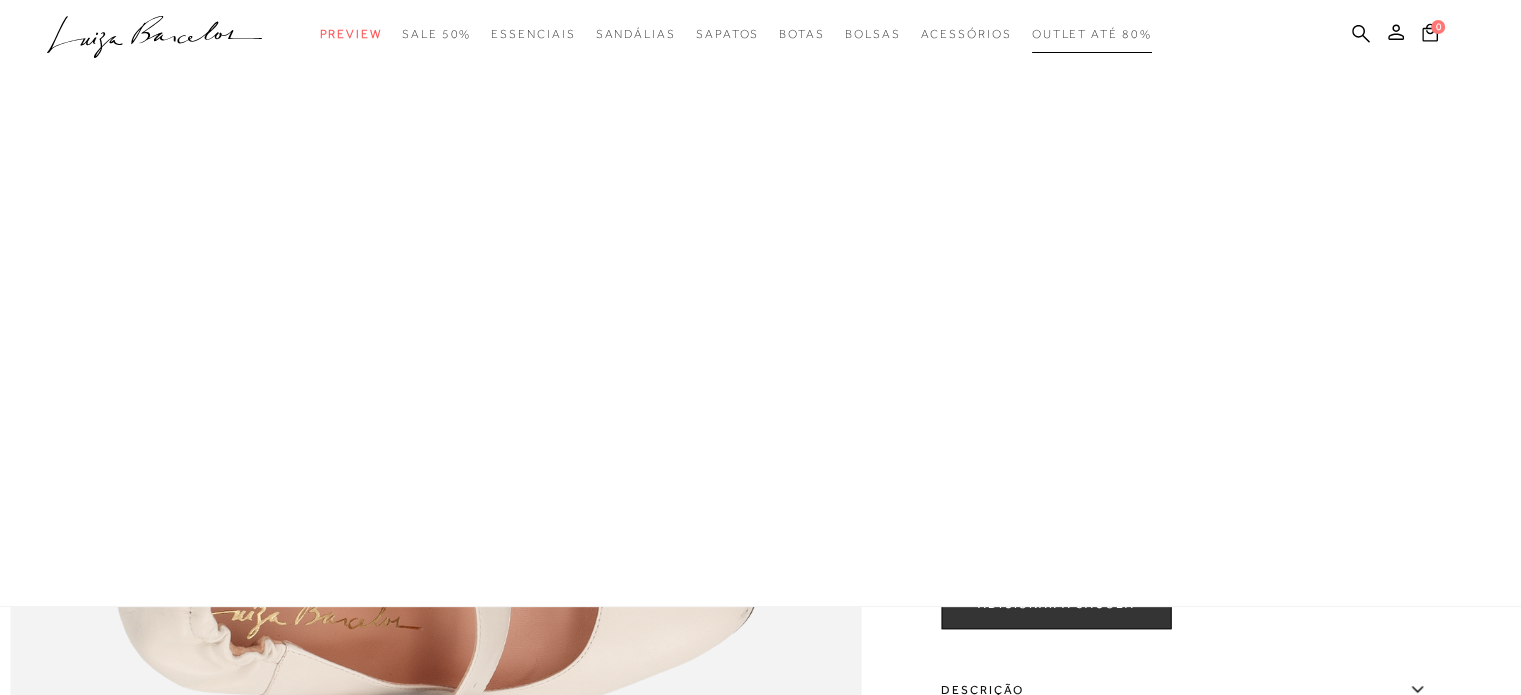 click on "Outlet até 80%" at bounding box center (1092, 34) 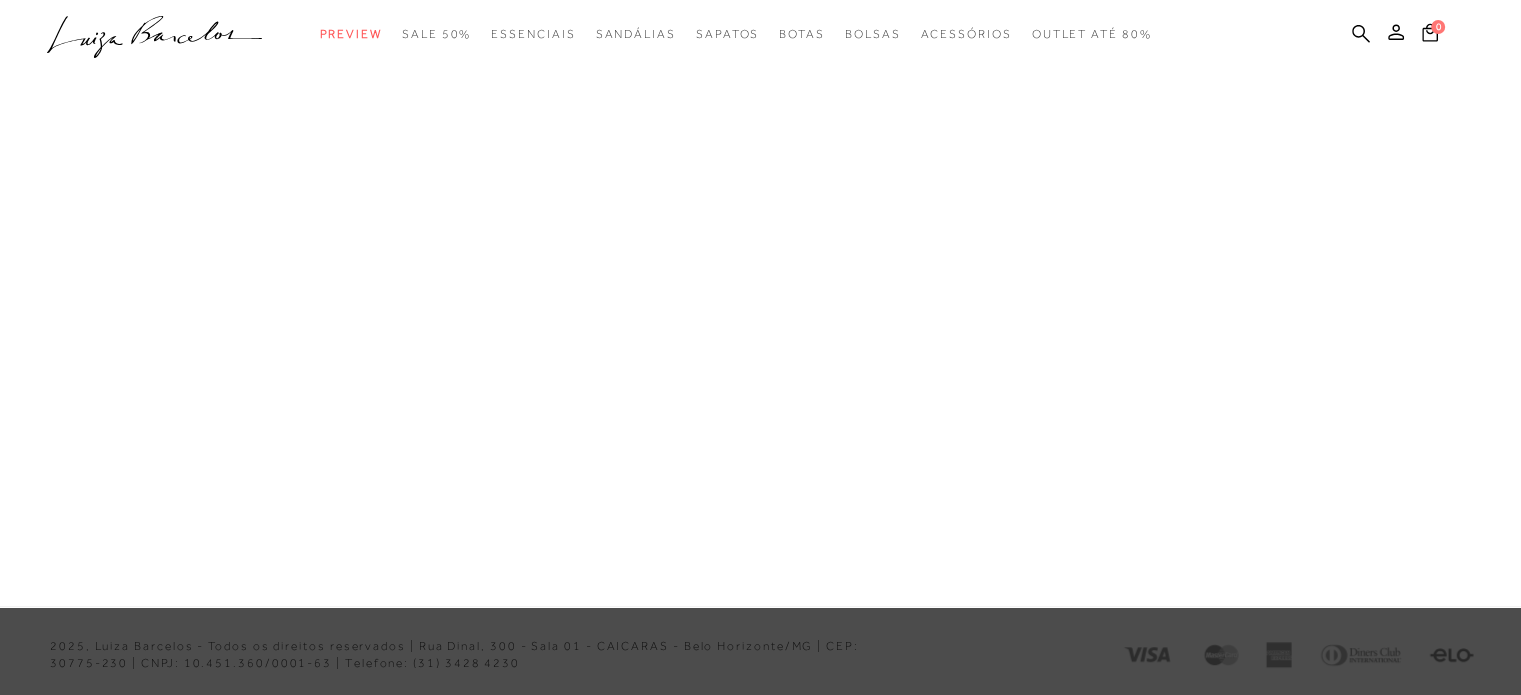 scroll, scrollTop: 0, scrollLeft: 0, axis: both 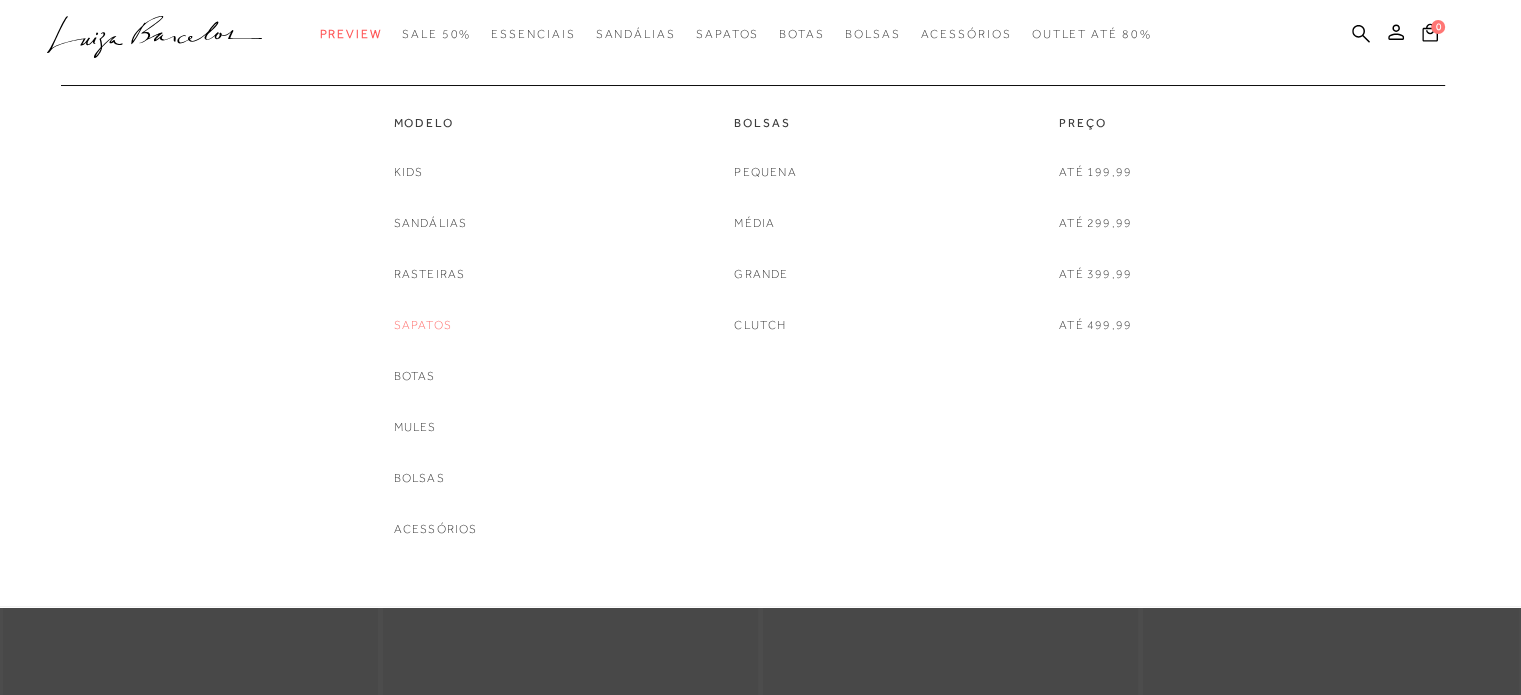 click on "Sapatos" at bounding box center (423, 325) 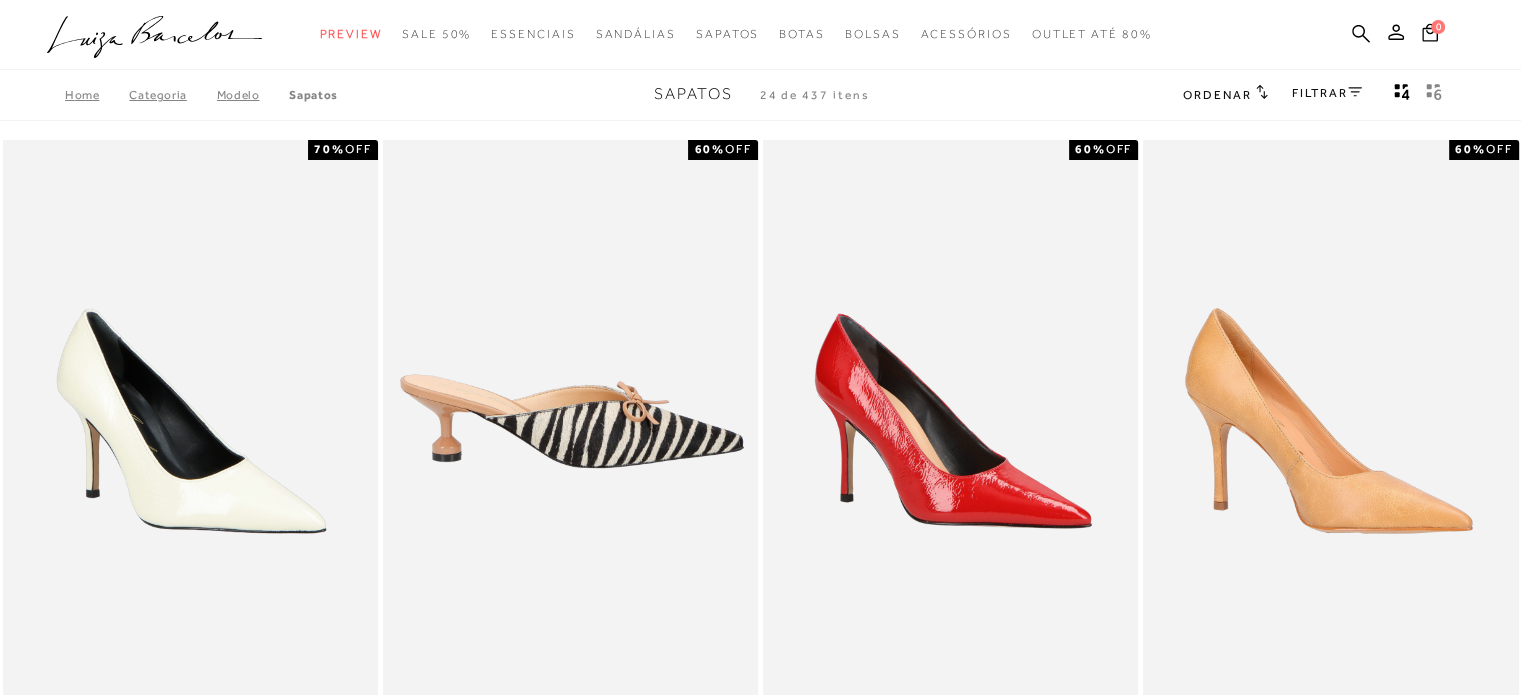 click at bounding box center [570, 421] 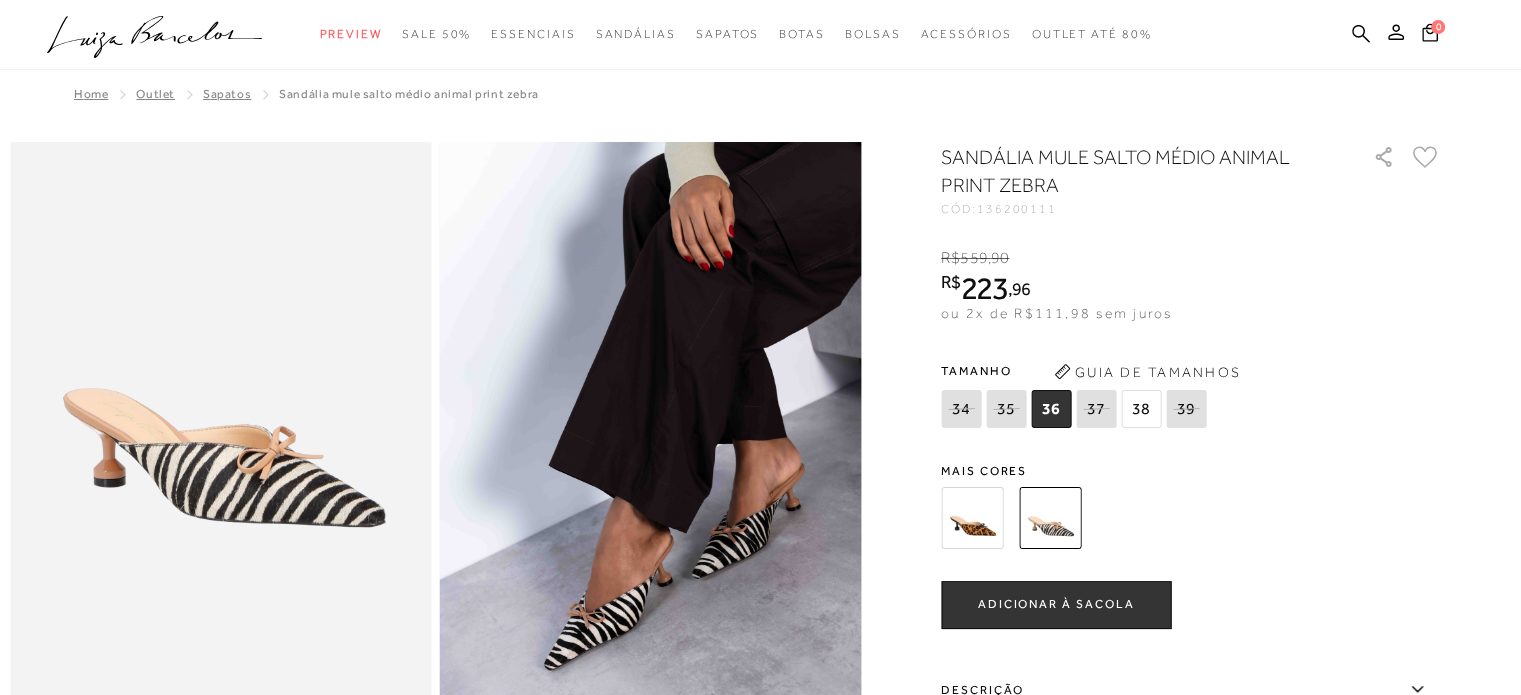 scroll, scrollTop: 0, scrollLeft: 0, axis: both 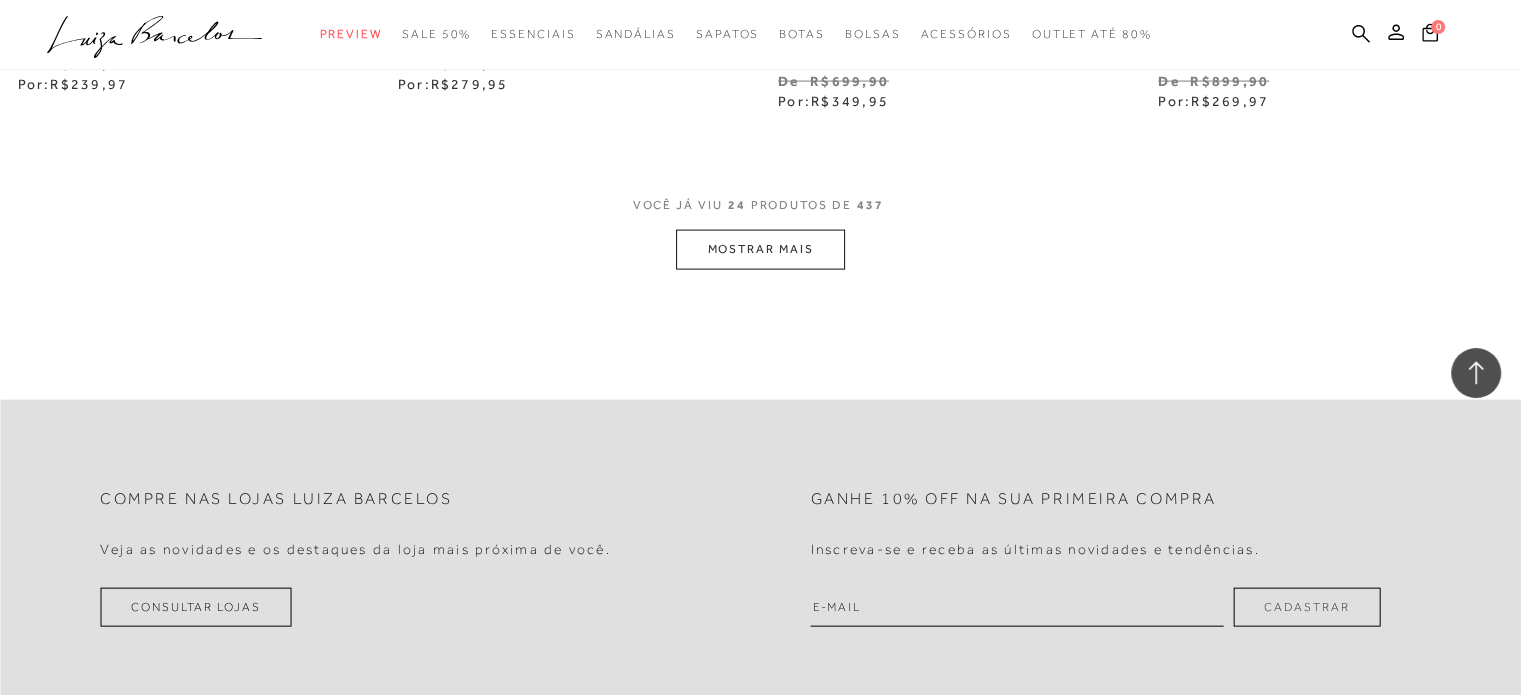 click on "MOSTRAR MAIS" at bounding box center (760, 249) 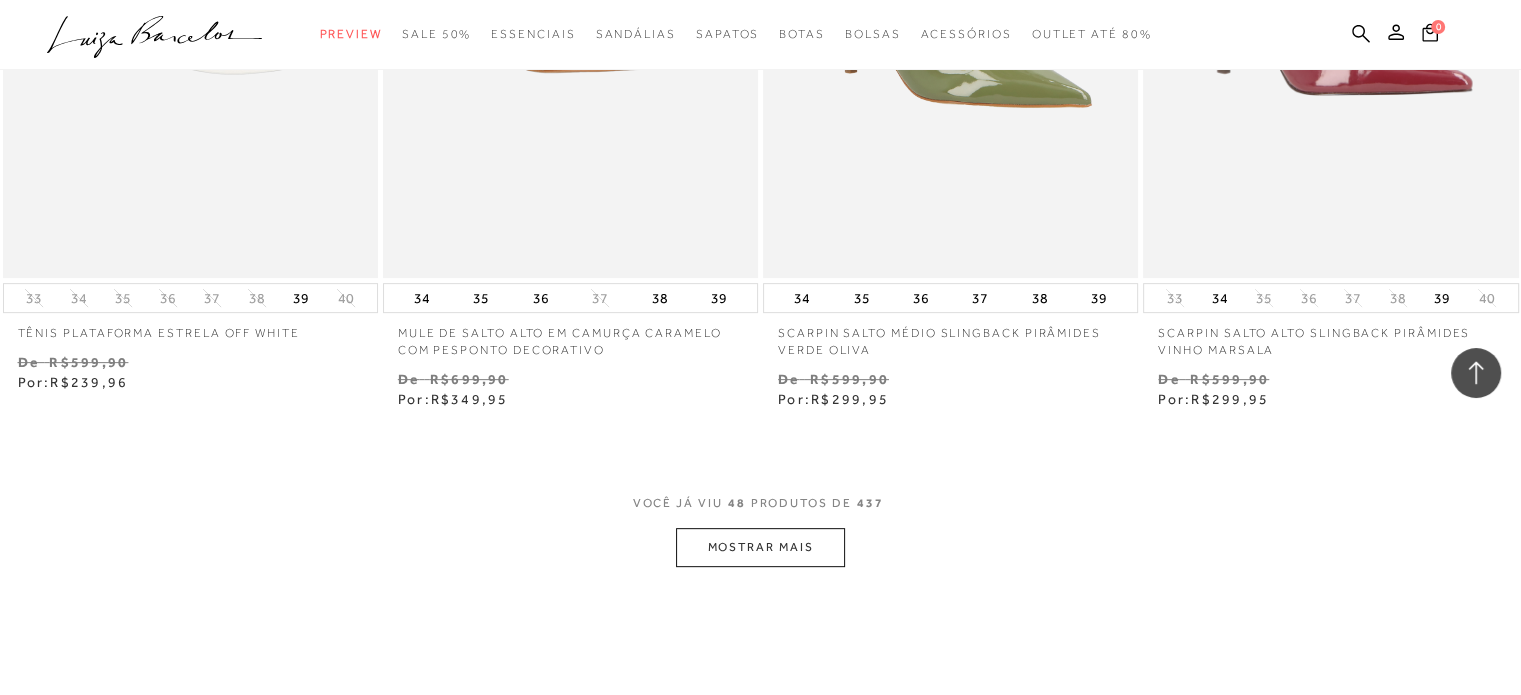 scroll, scrollTop: 8305, scrollLeft: 0, axis: vertical 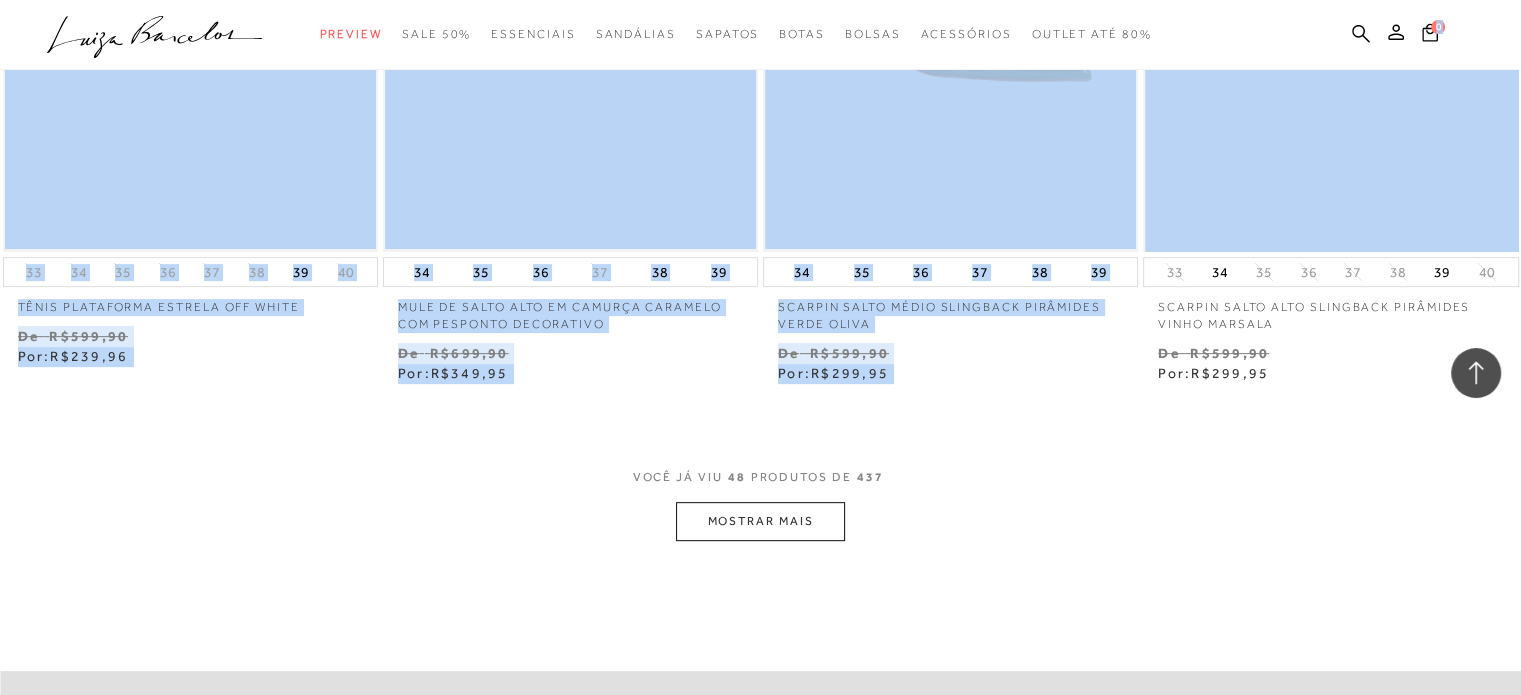 drag, startPoint x: 1355, startPoint y: 48, endPoint x: 1362, endPoint y: 105, distance: 57.428215 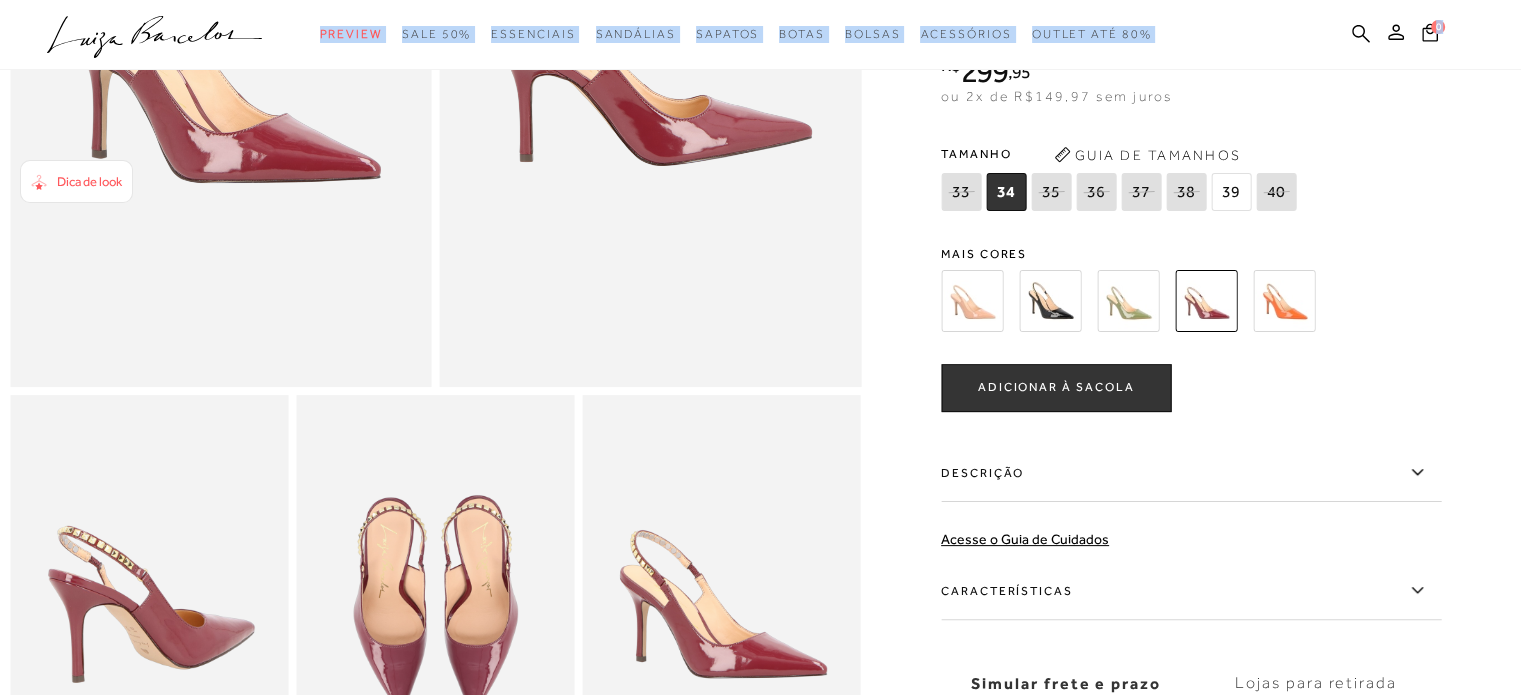 scroll, scrollTop: 440, scrollLeft: 0, axis: vertical 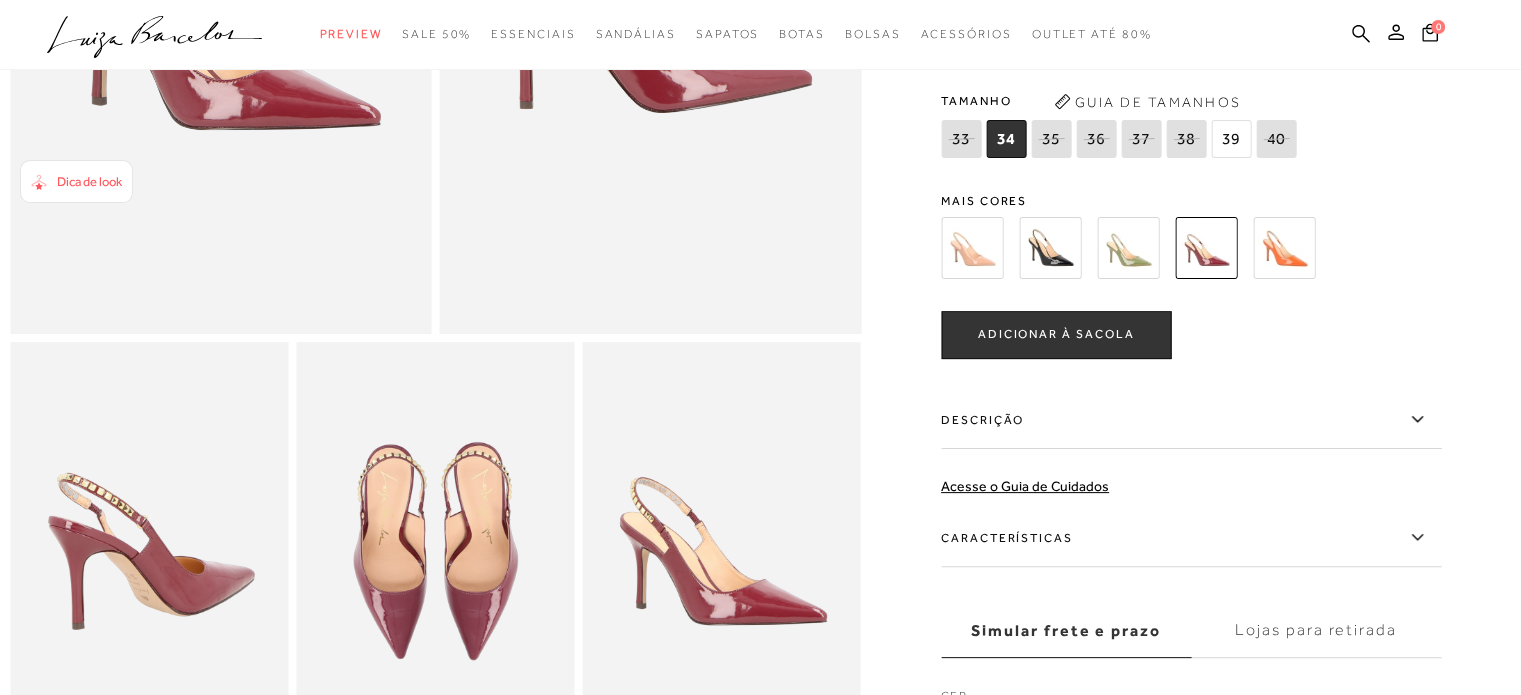 click on "Descrição" at bounding box center (1191, 420) 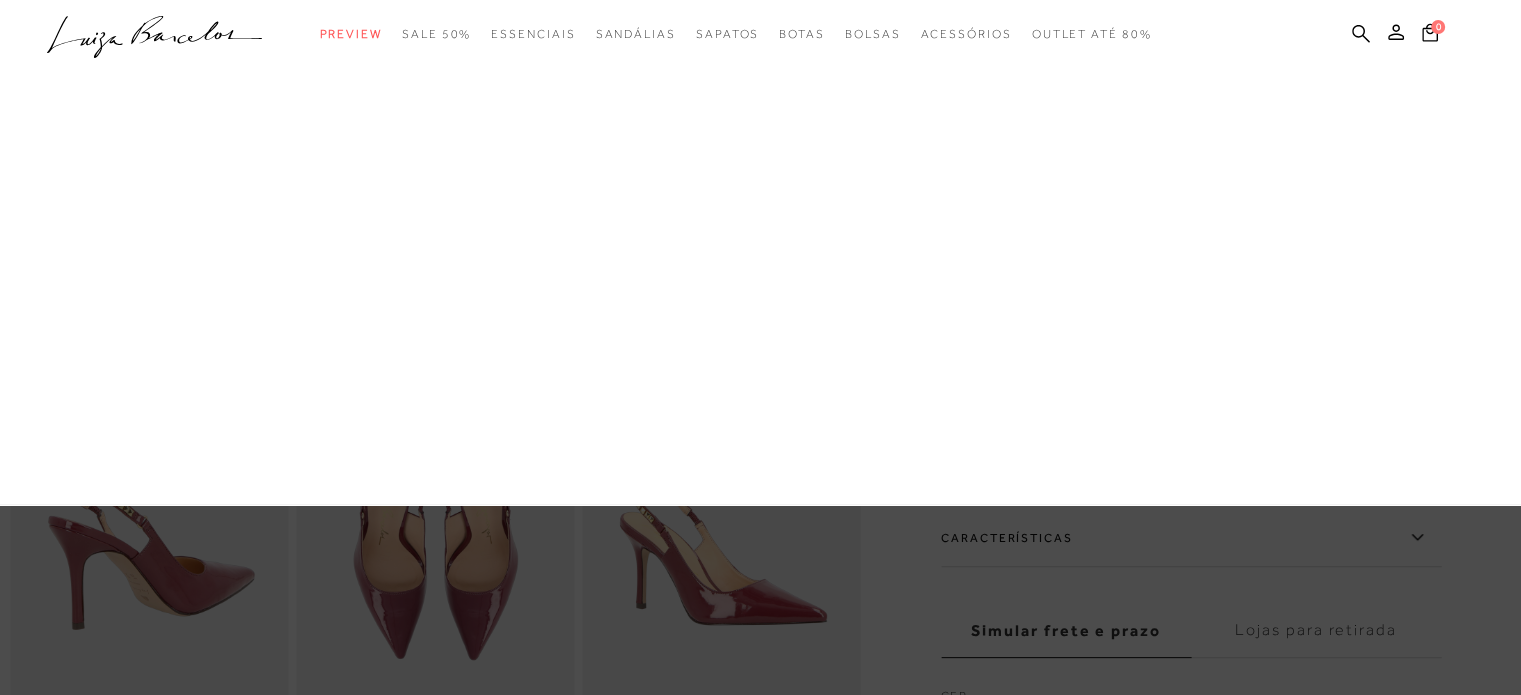 drag, startPoint x: 589, startPoint y: 185, endPoint x: 590, endPoint y: 167, distance: 18.027756 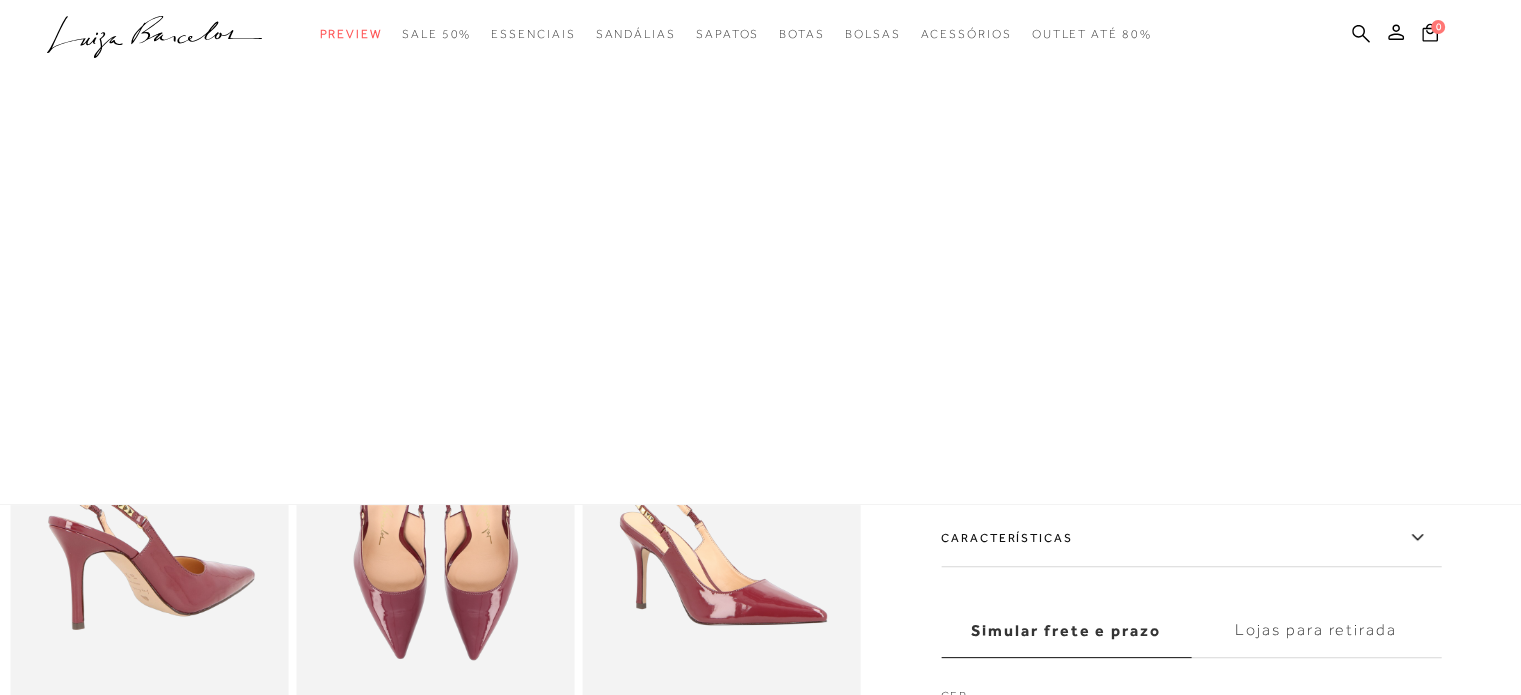 click at bounding box center [760, 252] 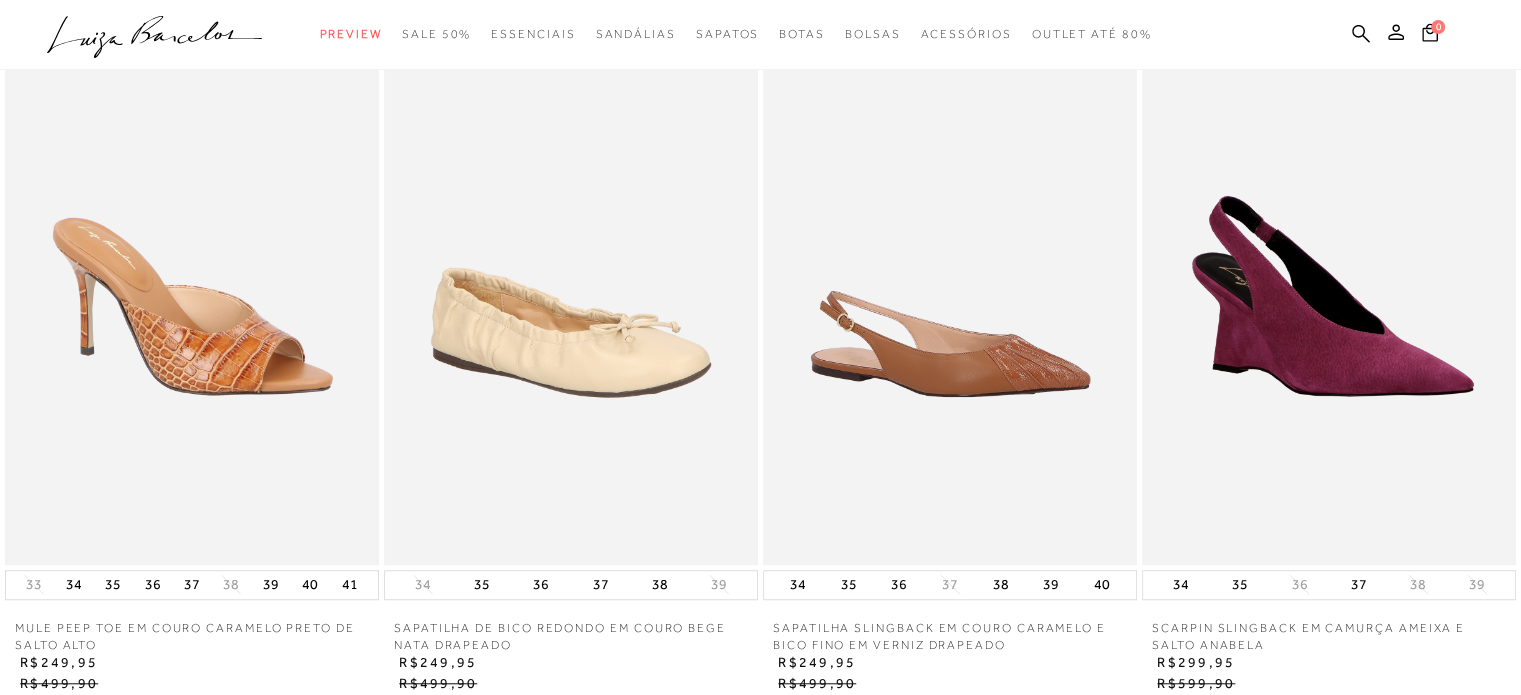 scroll, scrollTop: 1546, scrollLeft: 0, axis: vertical 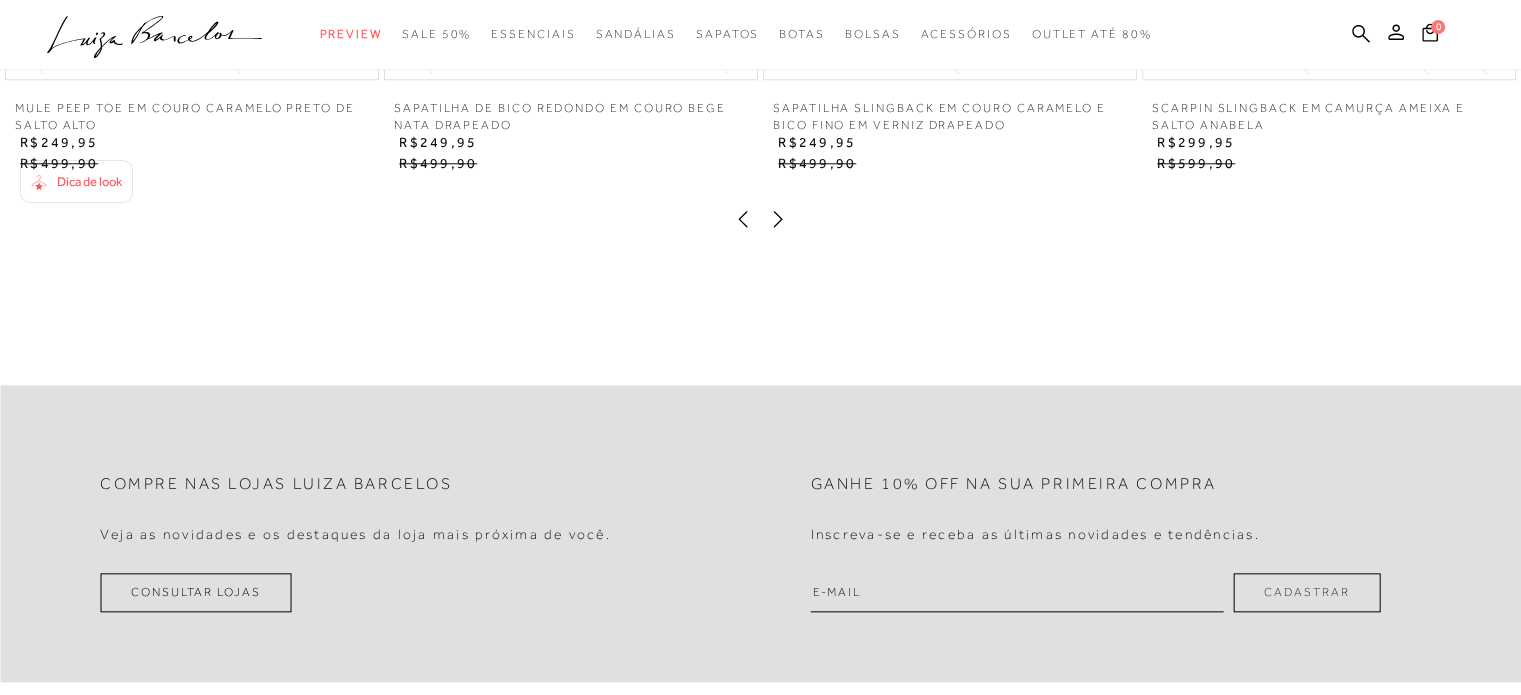 click 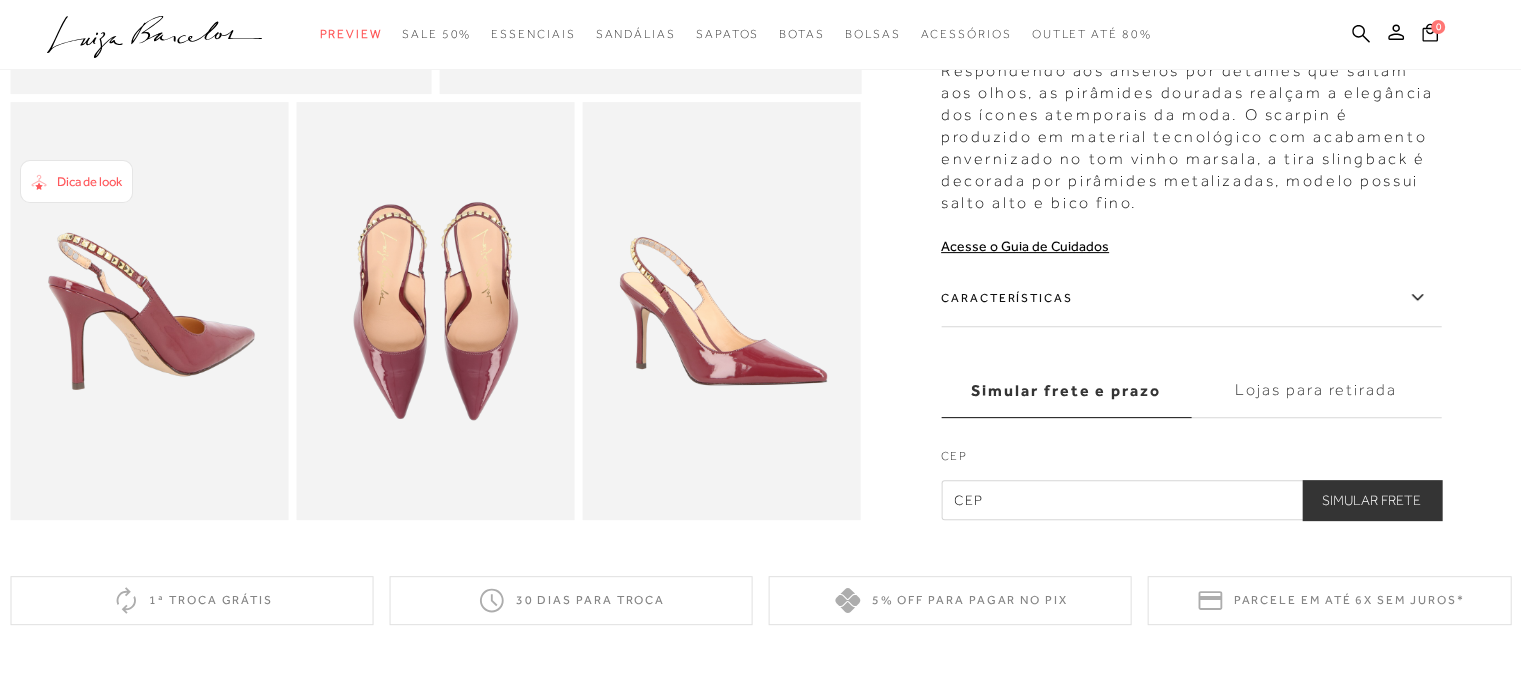 scroll, scrollTop: 613, scrollLeft: 0, axis: vertical 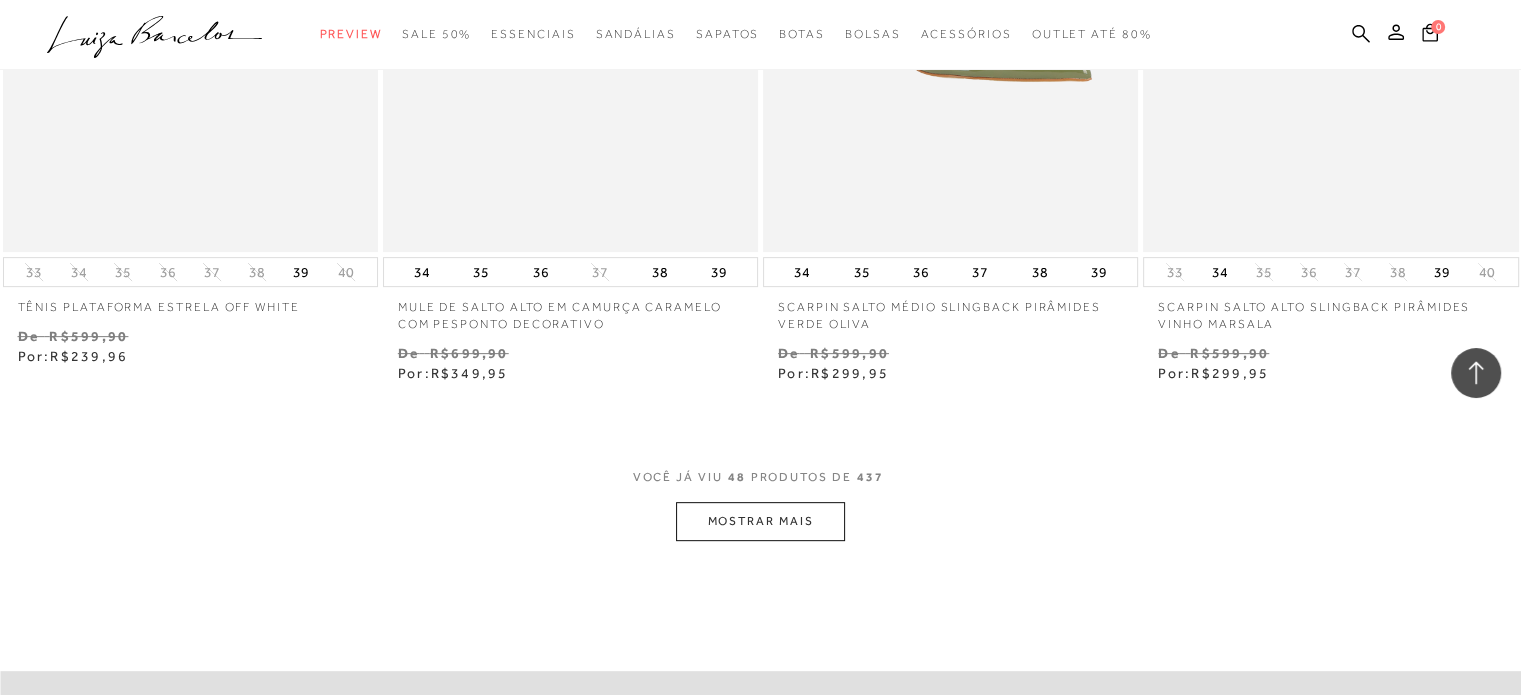 click on "MOSTRAR MAIS" at bounding box center [760, 521] 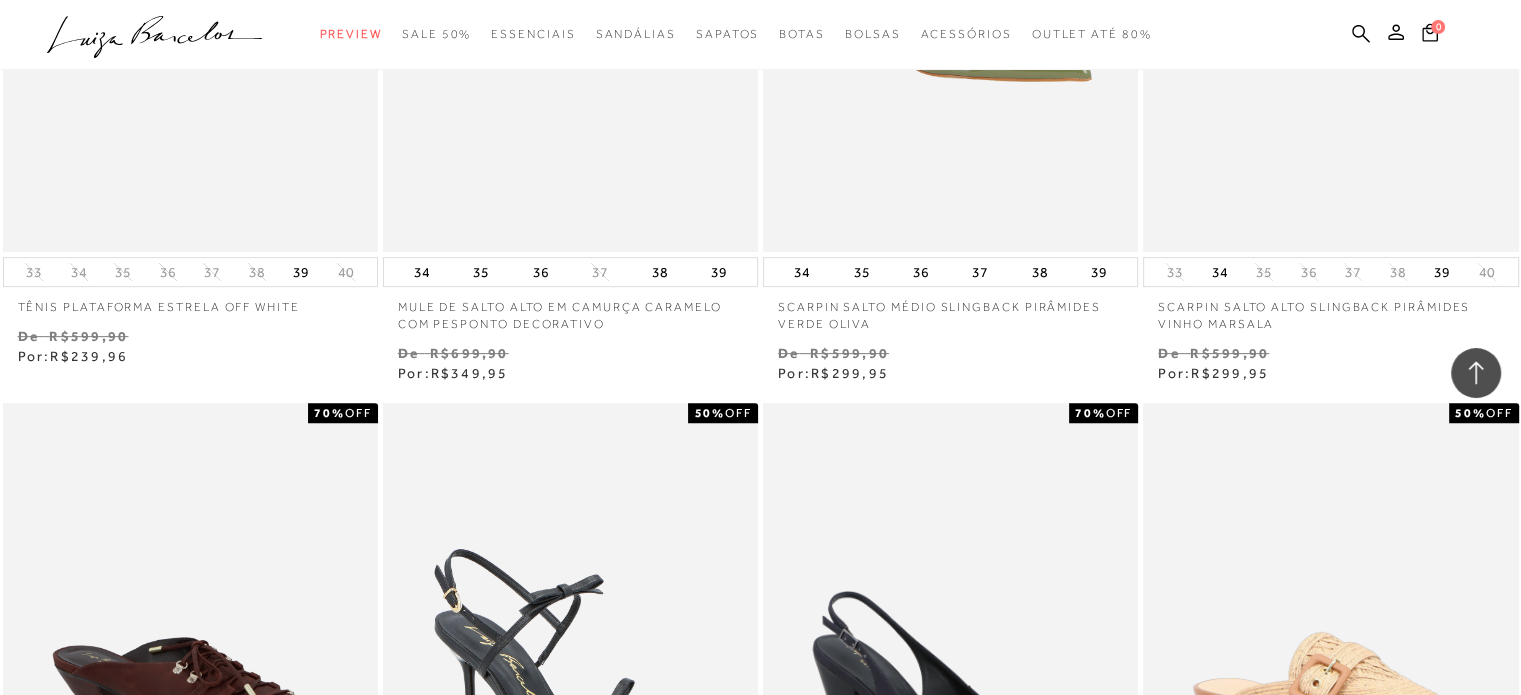 click on "SCARPIN SLINGBACK SALTO ALTO LAÇOS ONÇA
50%
OFF" at bounding box center (570, 684) 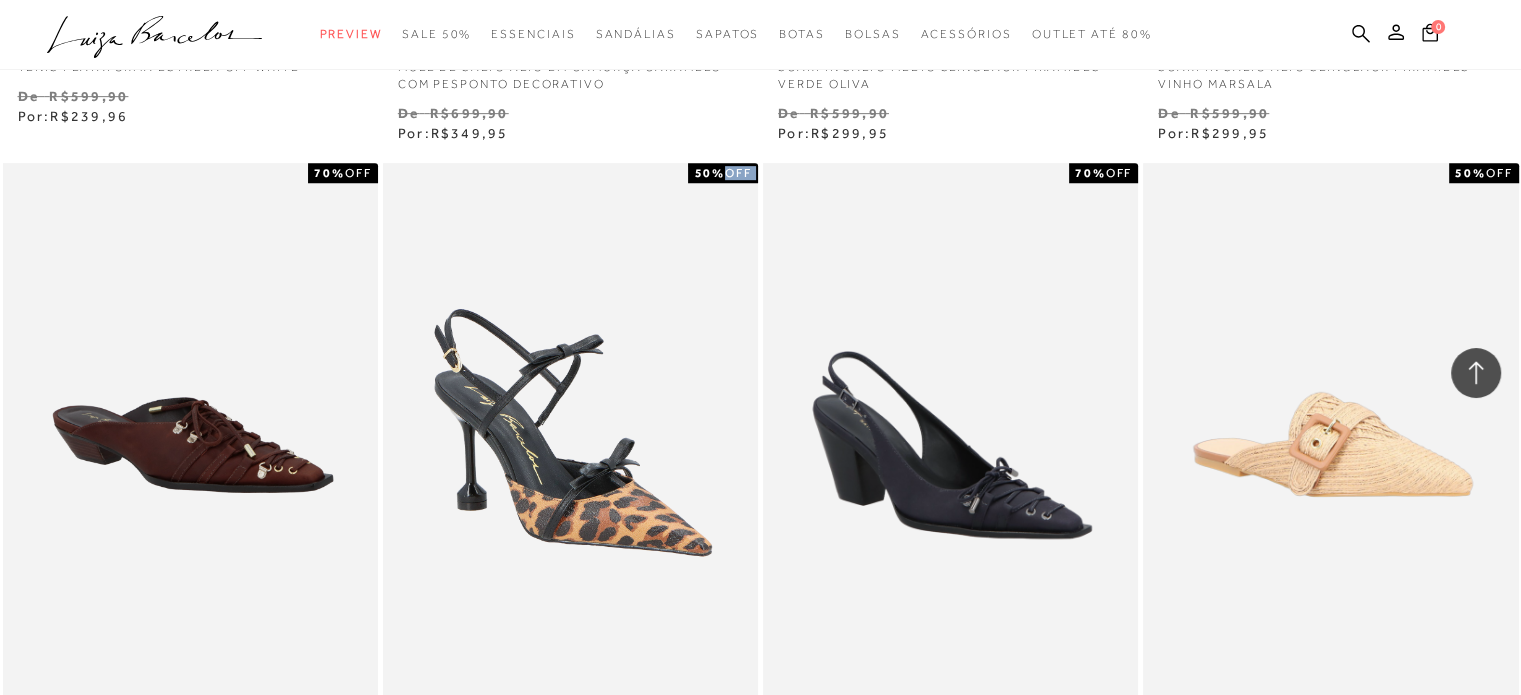 scroll, scrollTop: 8612, scrollLeft: 0, axis: vertical 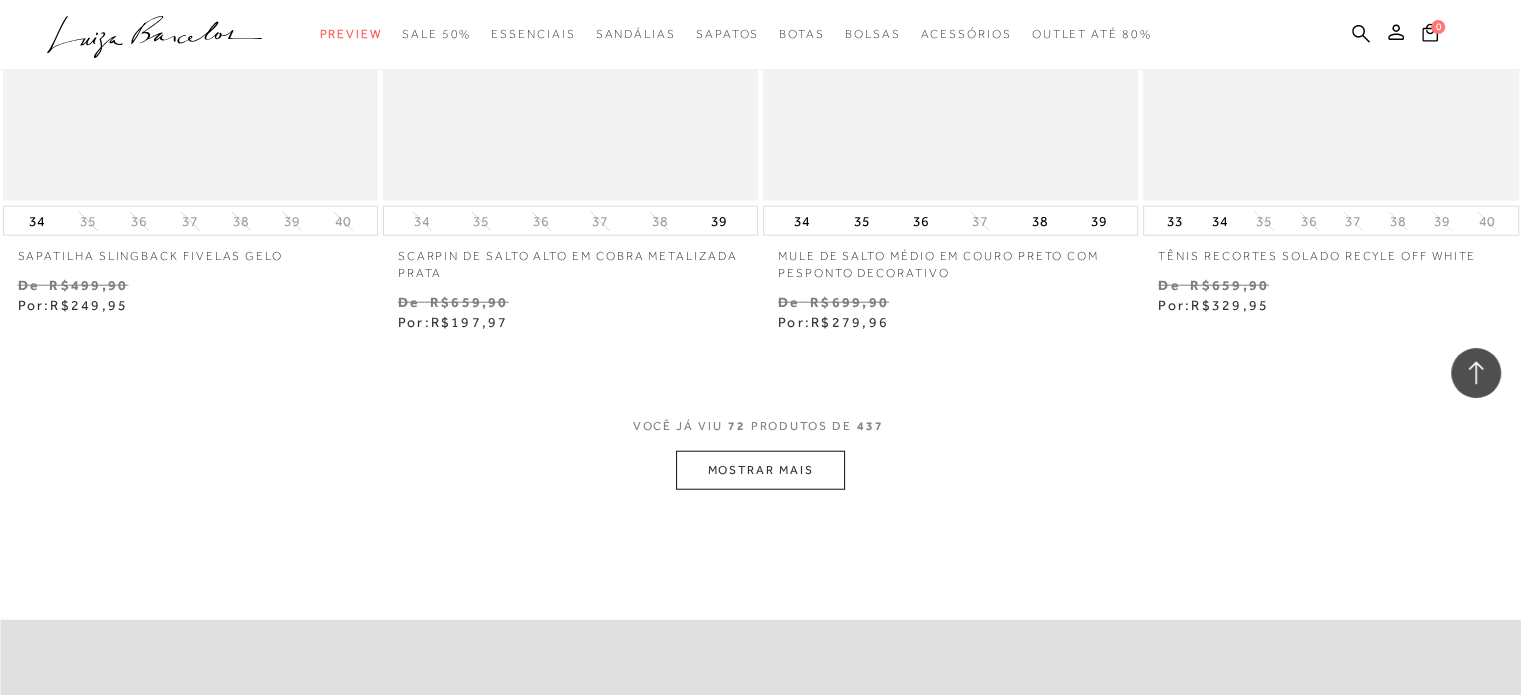 click on "MOSTRAR MAIS" at bounding box center (760, 470) 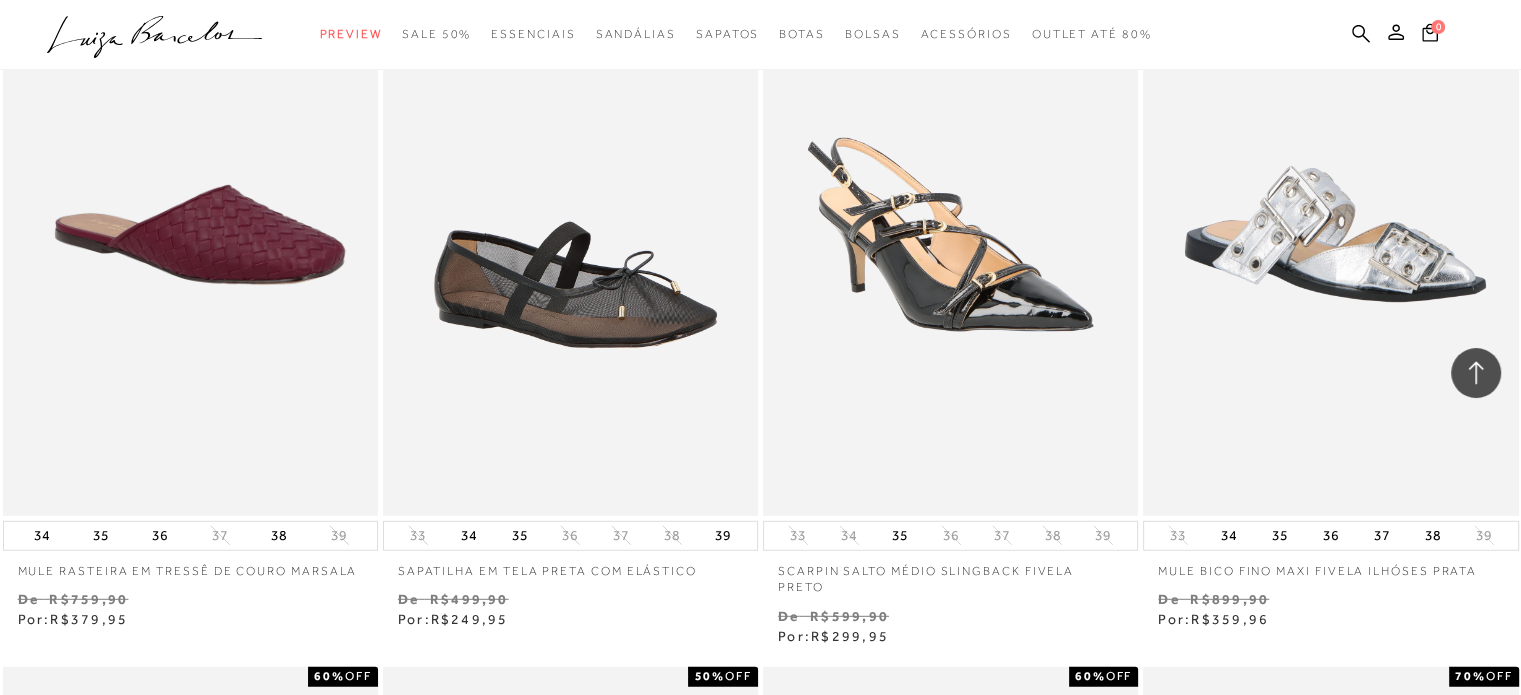 scroll, scrollTop: 13052, scrollLeft: 0, axis: vertical 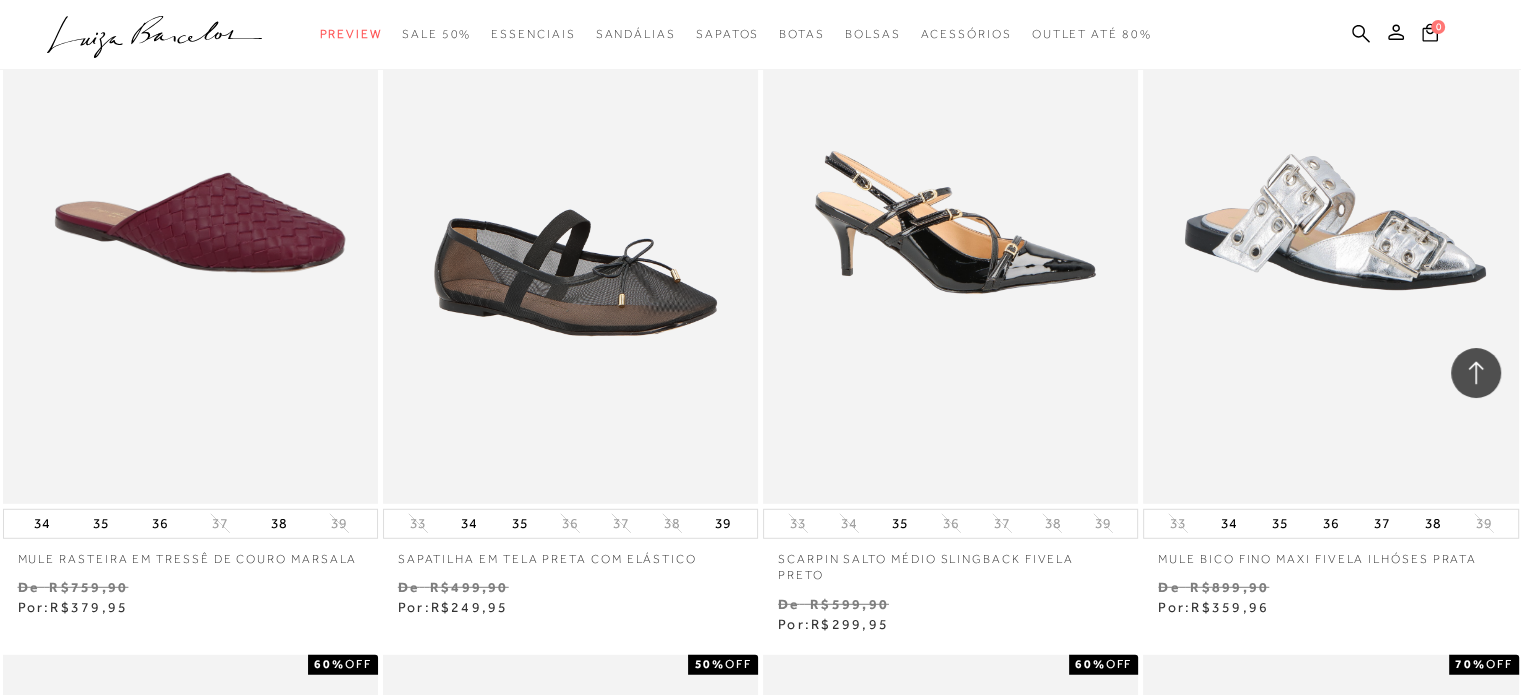 click at bounding box center (951, 222) 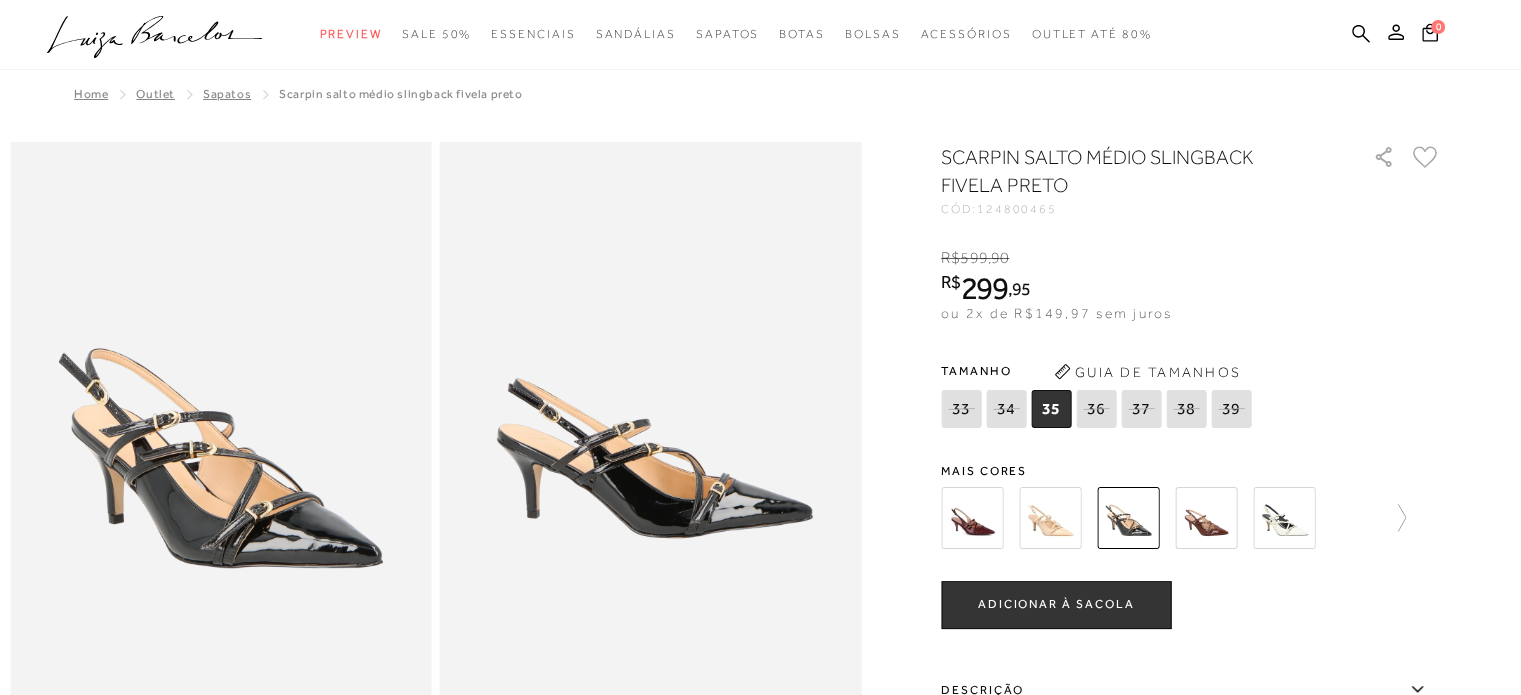scroll, scrollTop: 0, scrollLeft: 0, axis: both 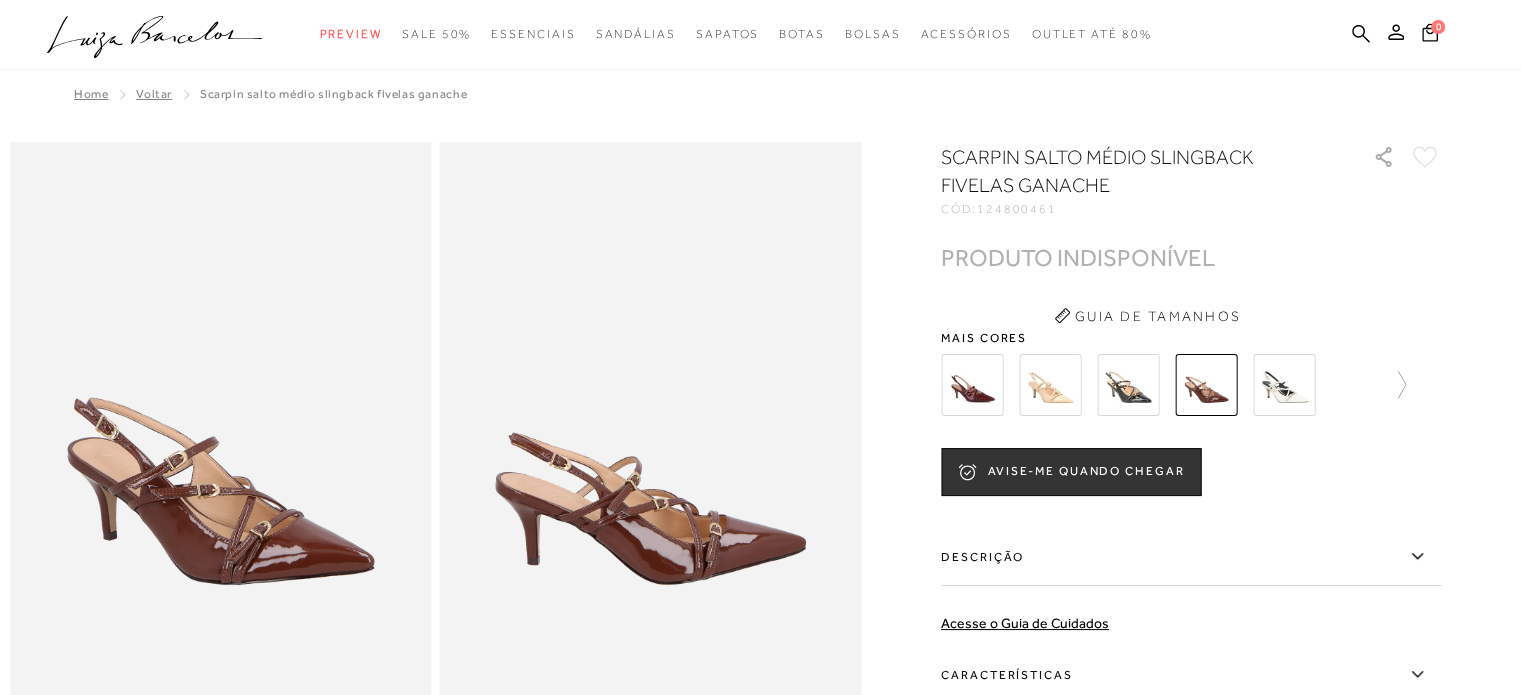 click on "Descrição" at bounding box center (1191, 557) 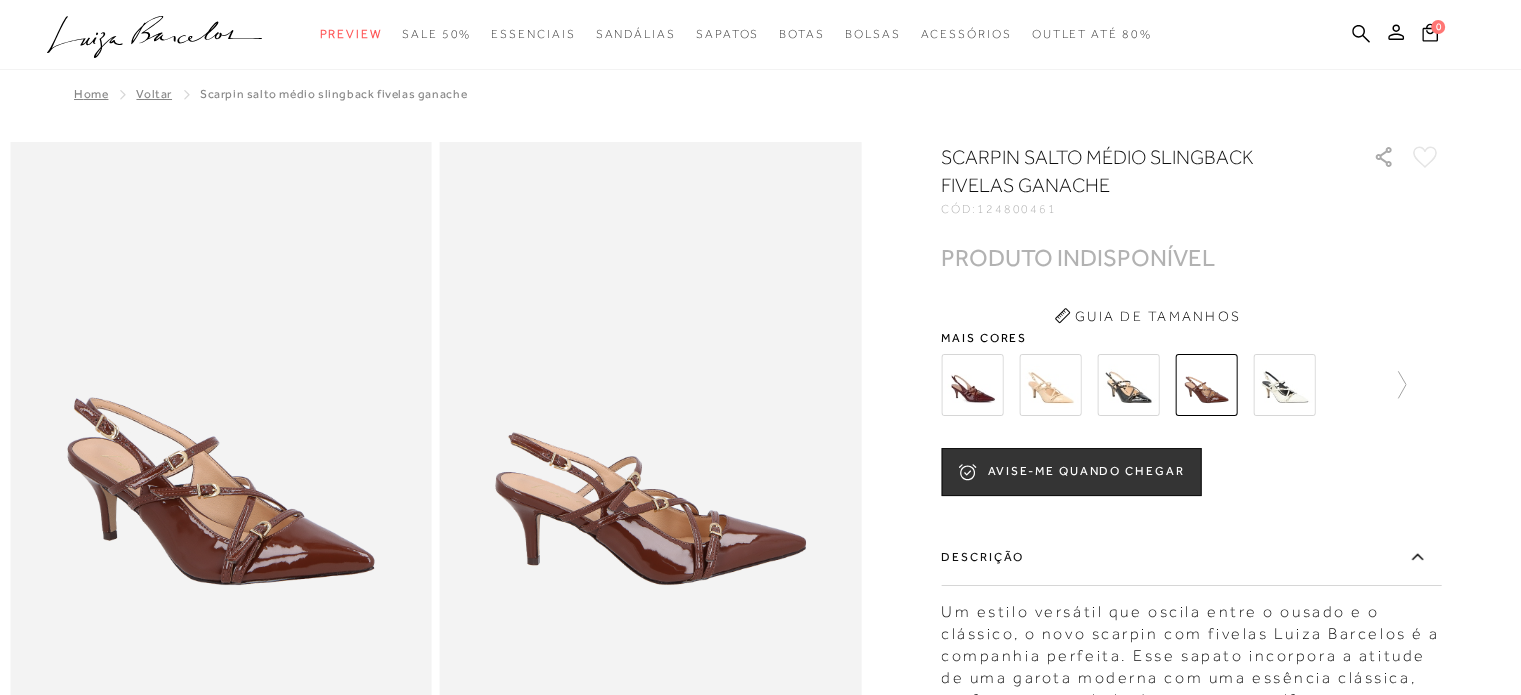 click at bounding box center (972, 385) 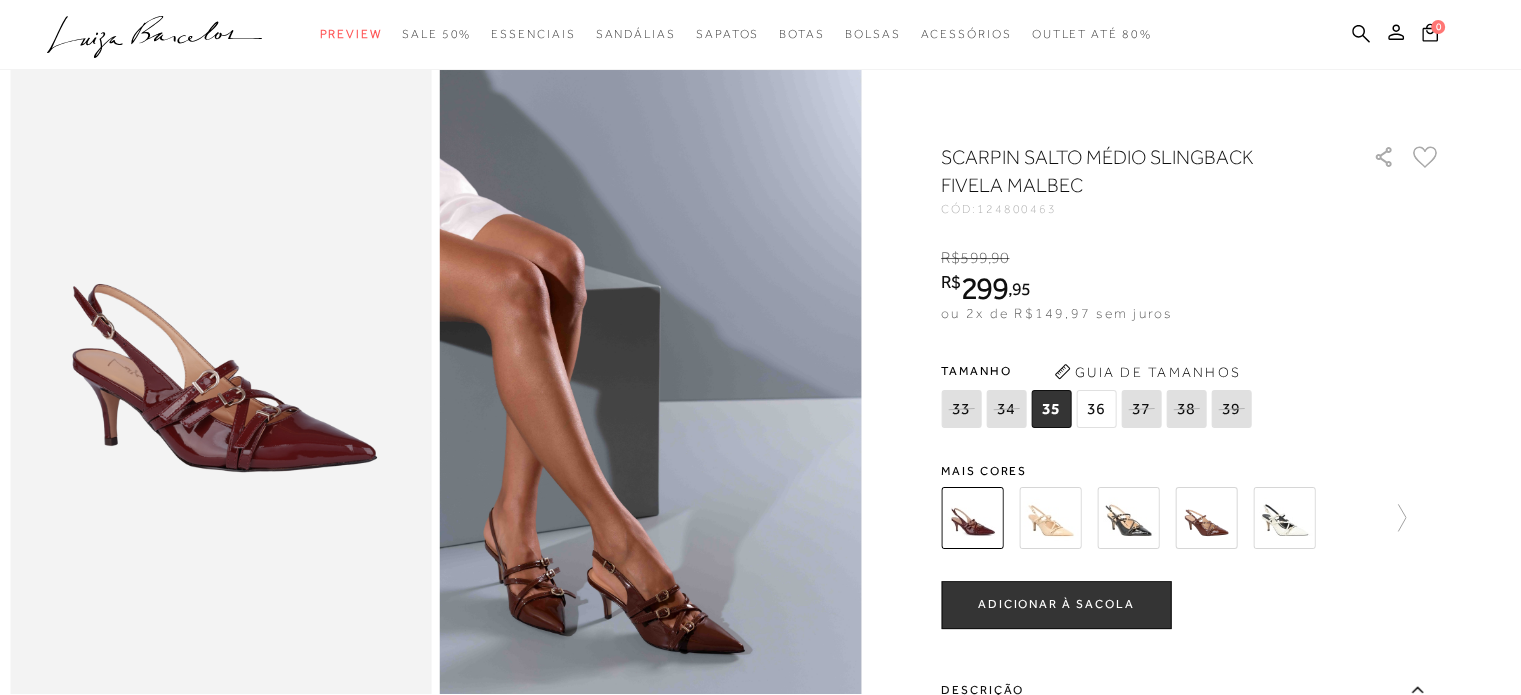 scroll, scrollTop: 120, scrollLeft: 0, axis: vertical 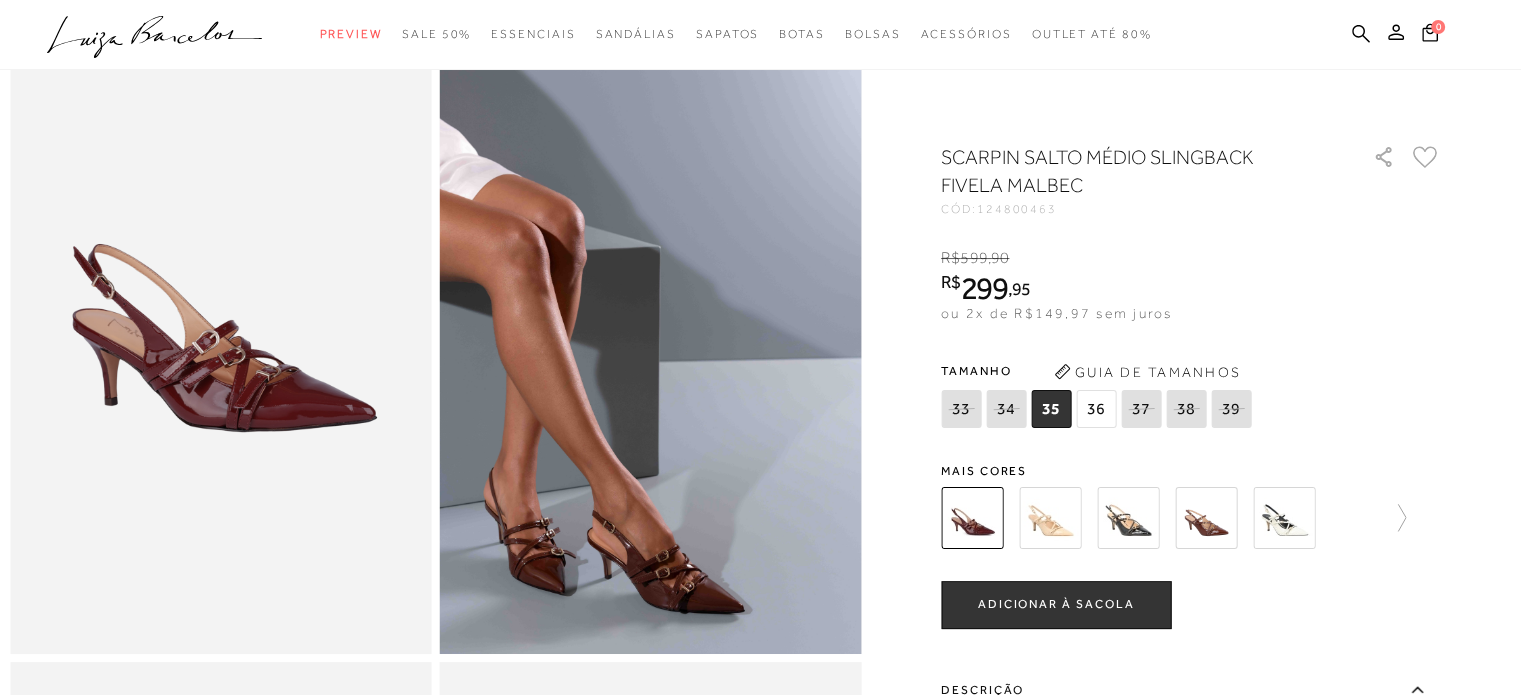 click on "ADICIONAR À SACOLA" at bounding box center [1056, 604] 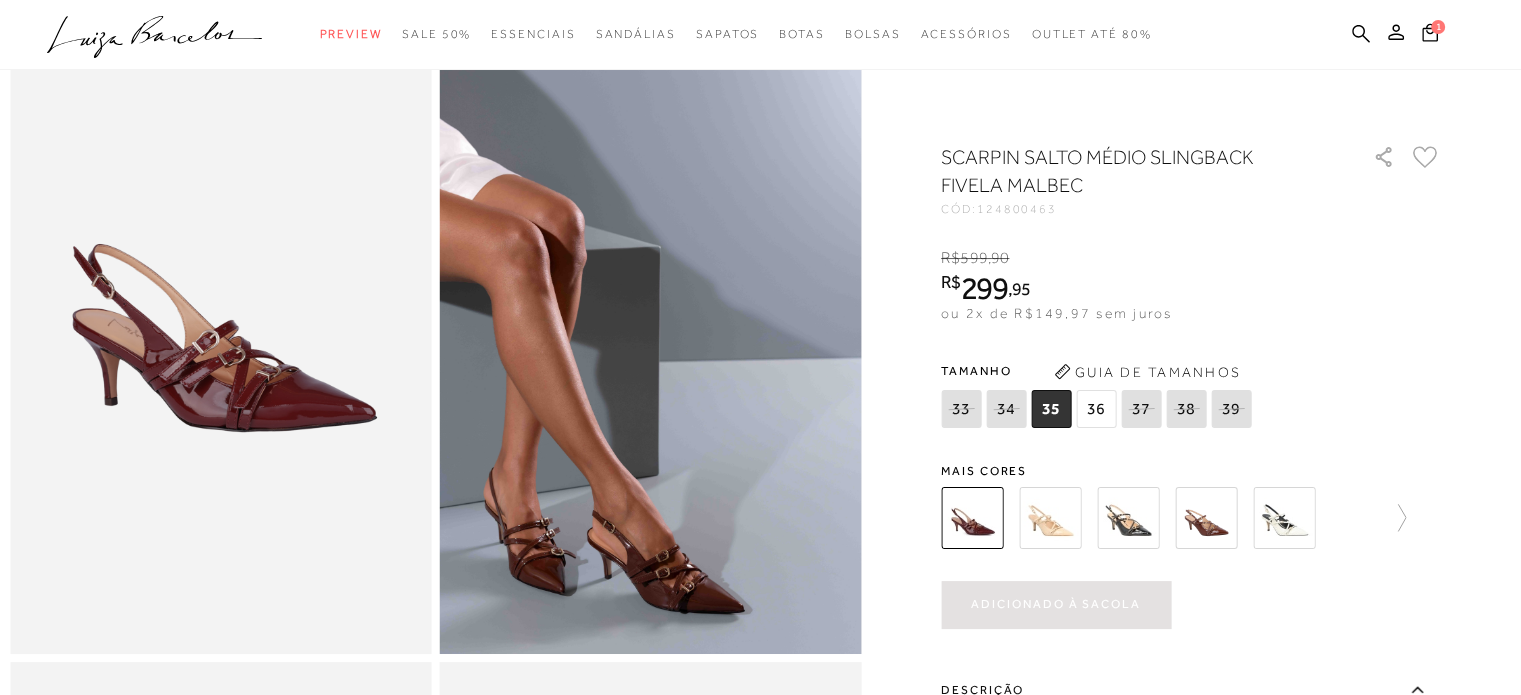 scroll, scrollTop: 0, scrollLeft: 0, axis: both 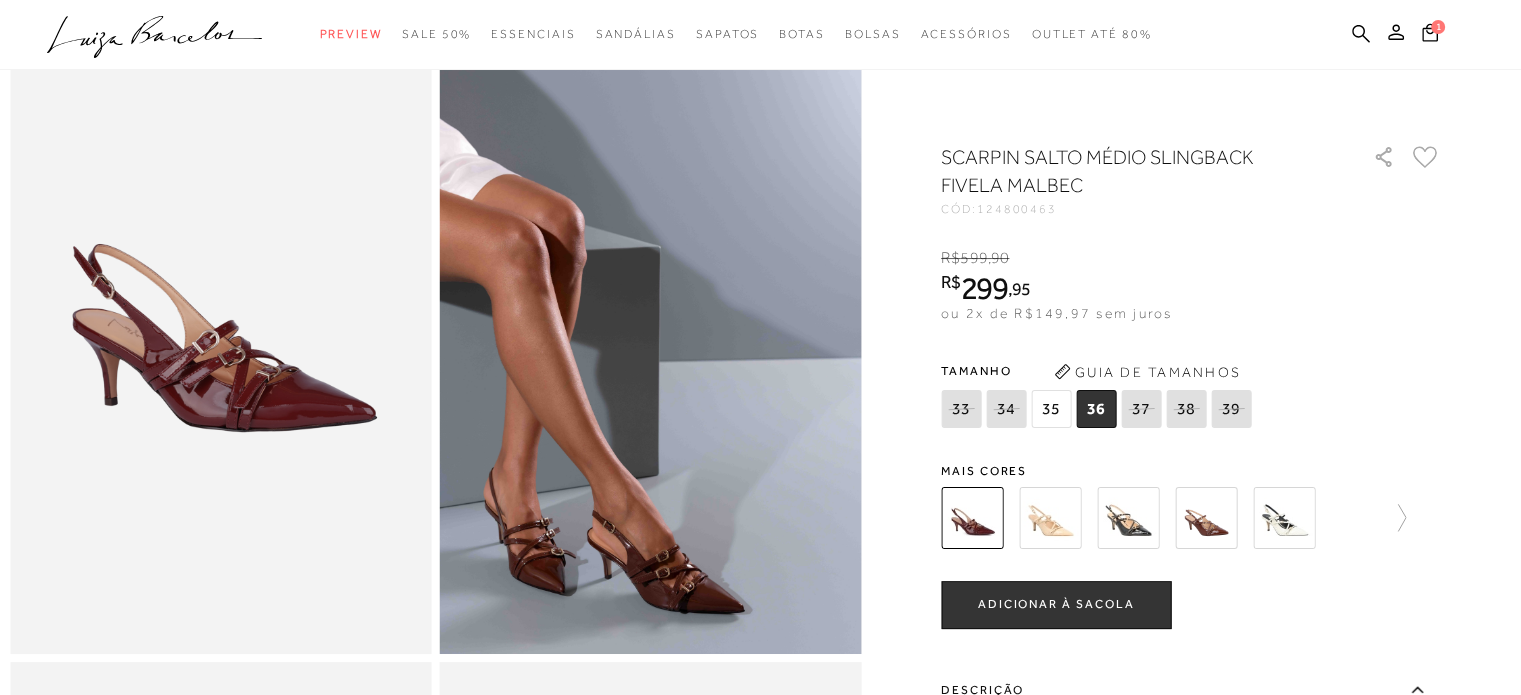 click on "ADICIONAR À SACOLA" at bounding box center [1056, 604] 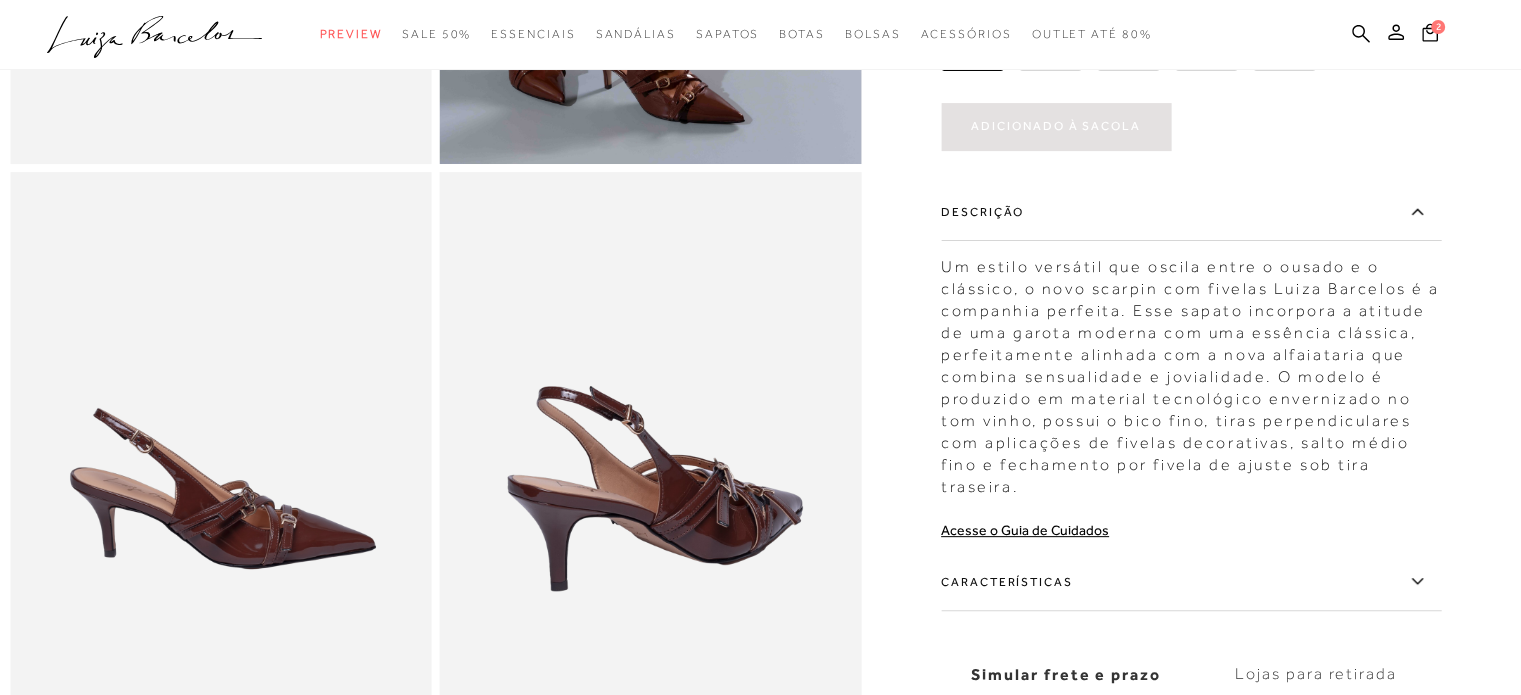 scroll, scrollTop: 627, scrollLeft: 0, axis: vertical 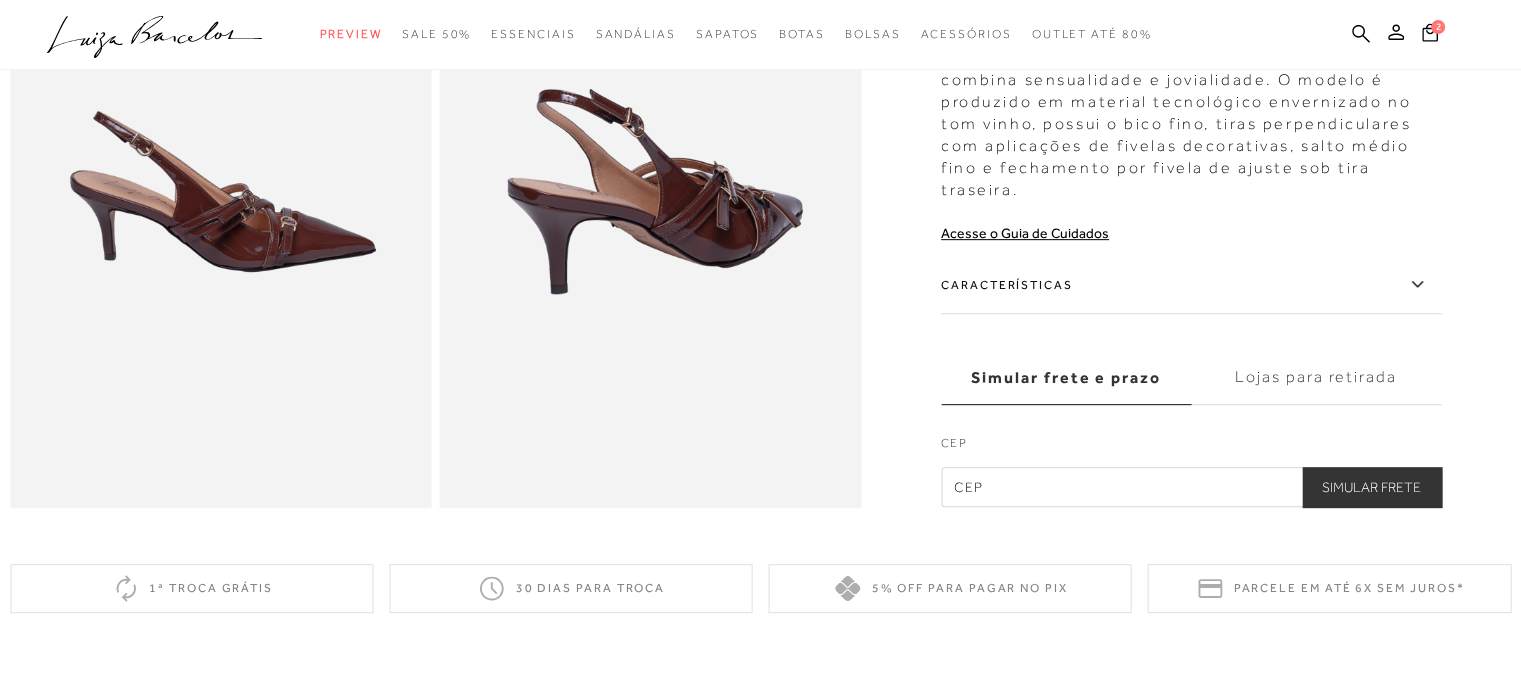 click at bounding box center [1191, 488] 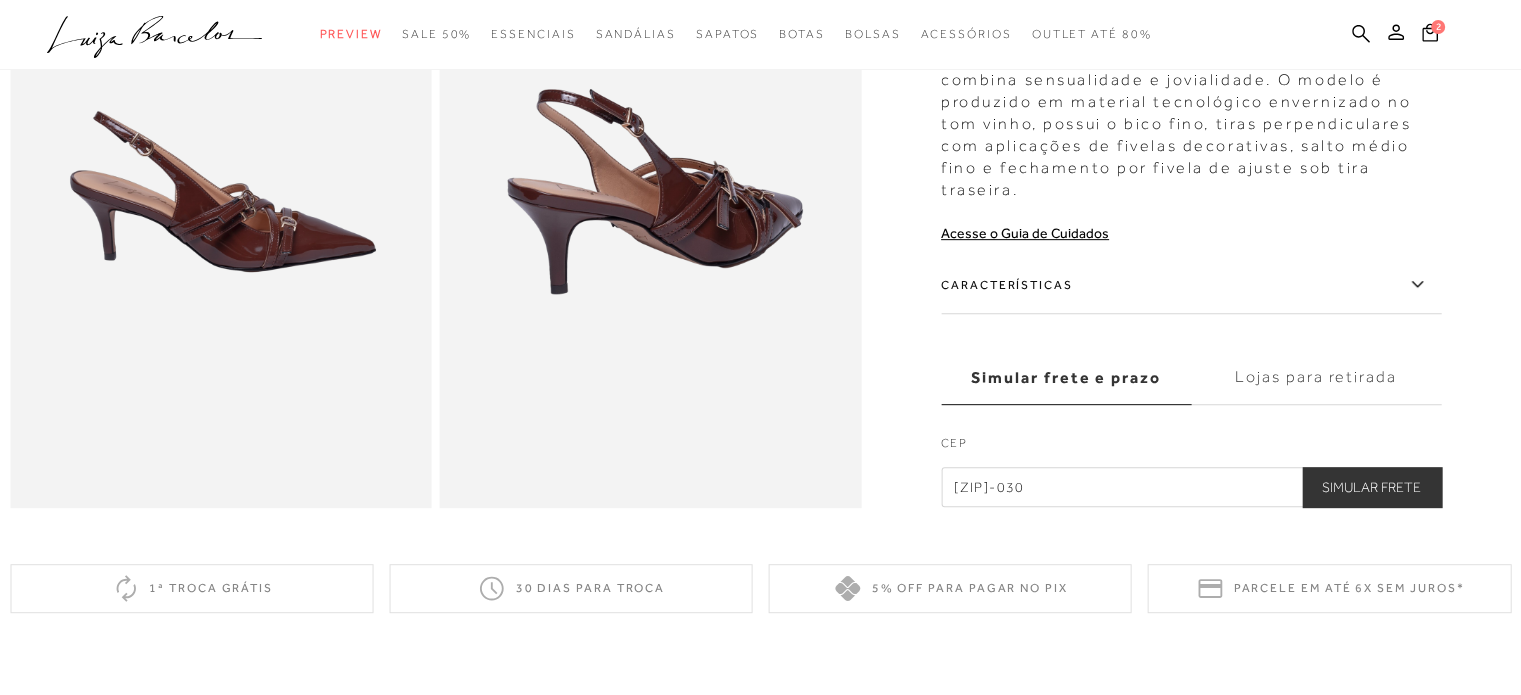 type on "[ZIP]-030" 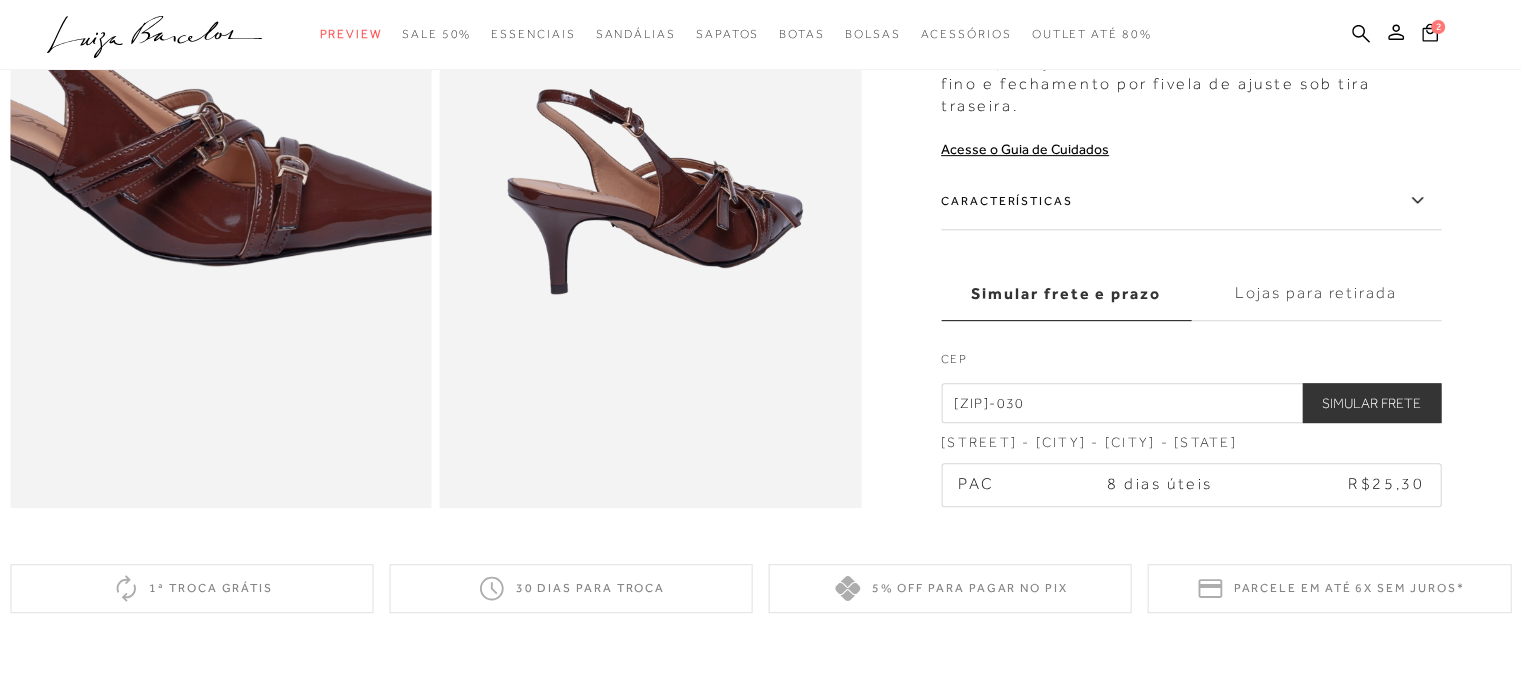 click at bounding box center (155, 106) 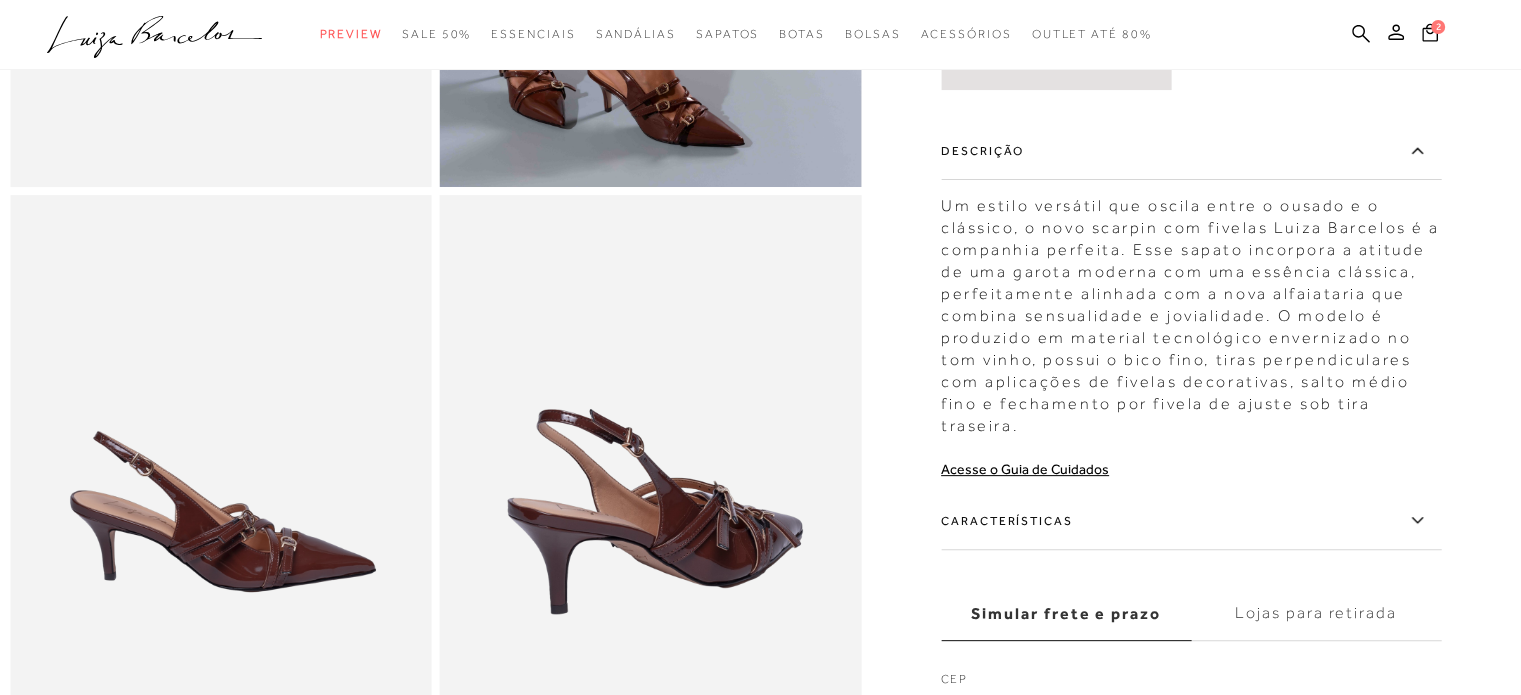 scroll, scrollTop: 533, scrollLeft: 0, axis: vertical 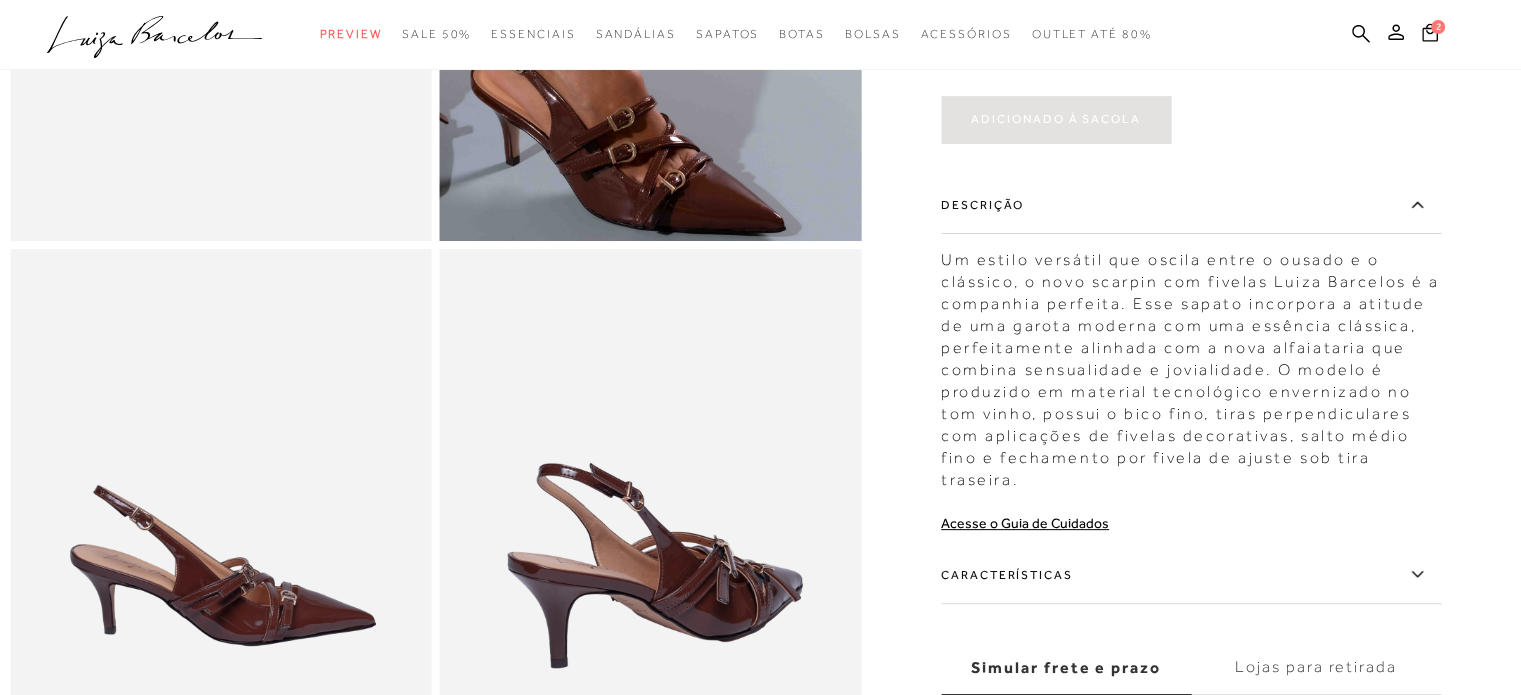 click at bounding box center [597, -317] 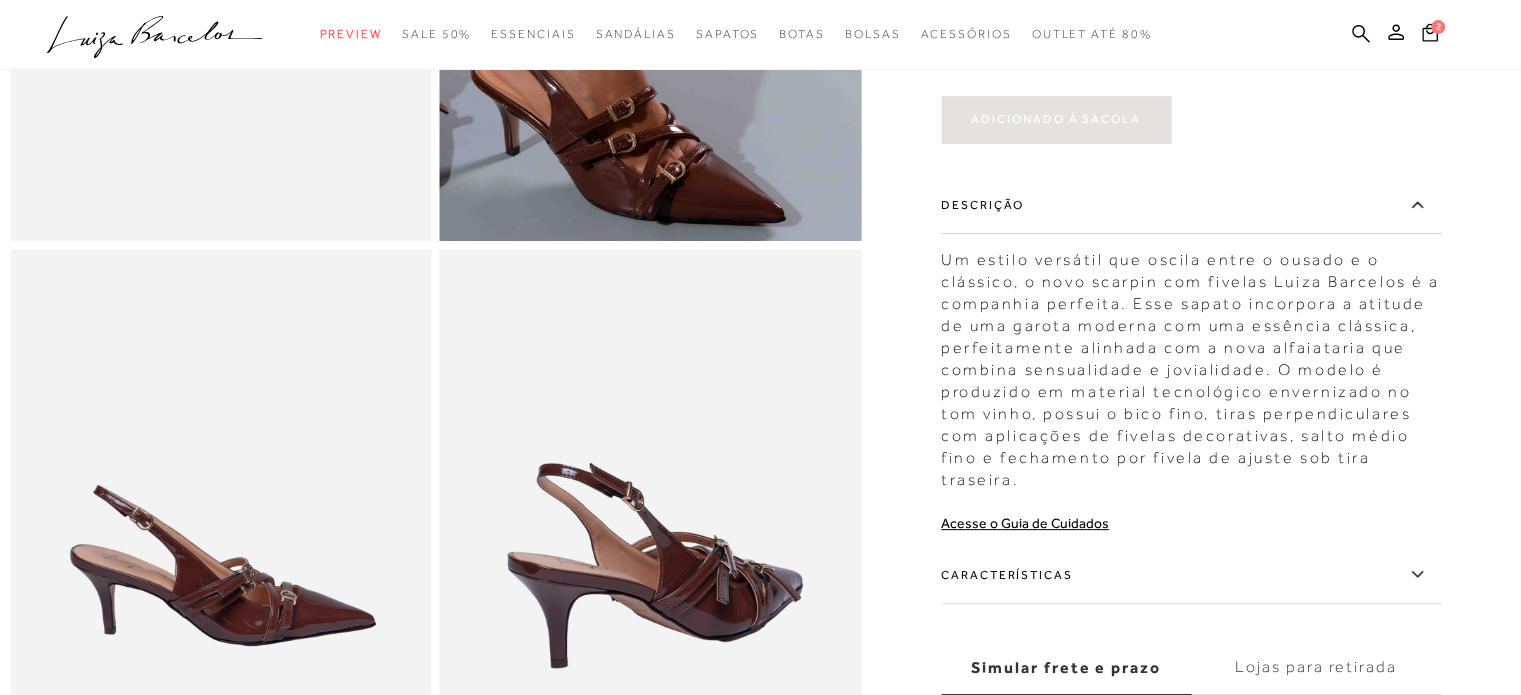 click at bounding box center (597, -327) 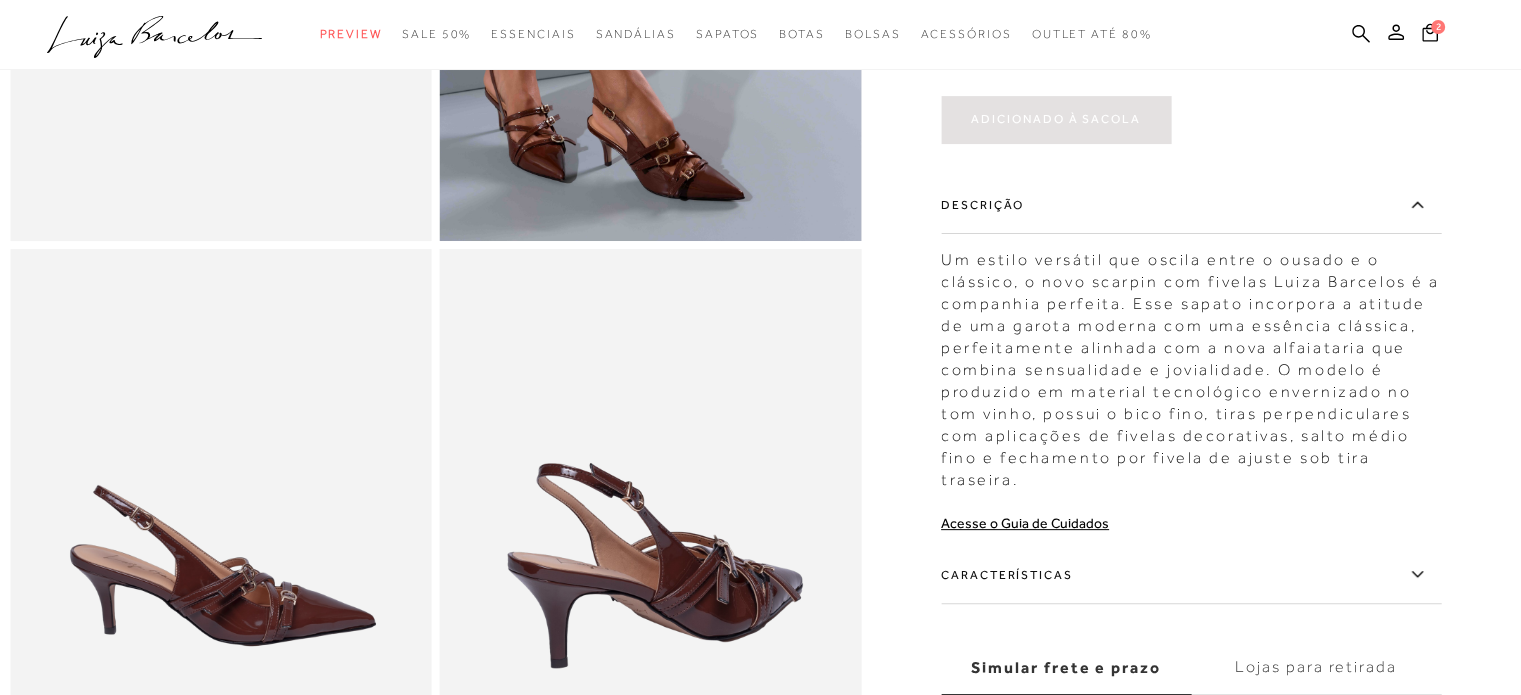 scroll, scrollTop: 0, scrollLeft: 0, axis: both 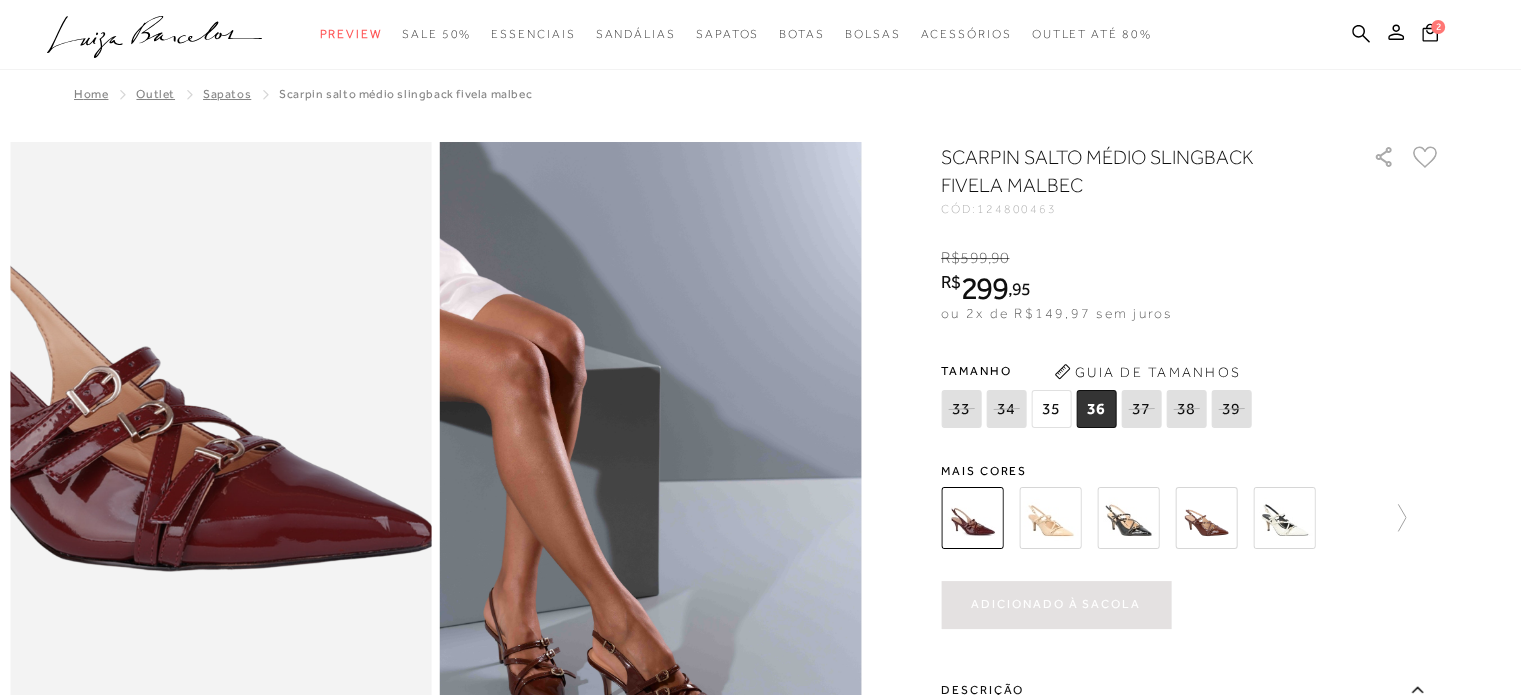 click at bounding box center [123, 383] 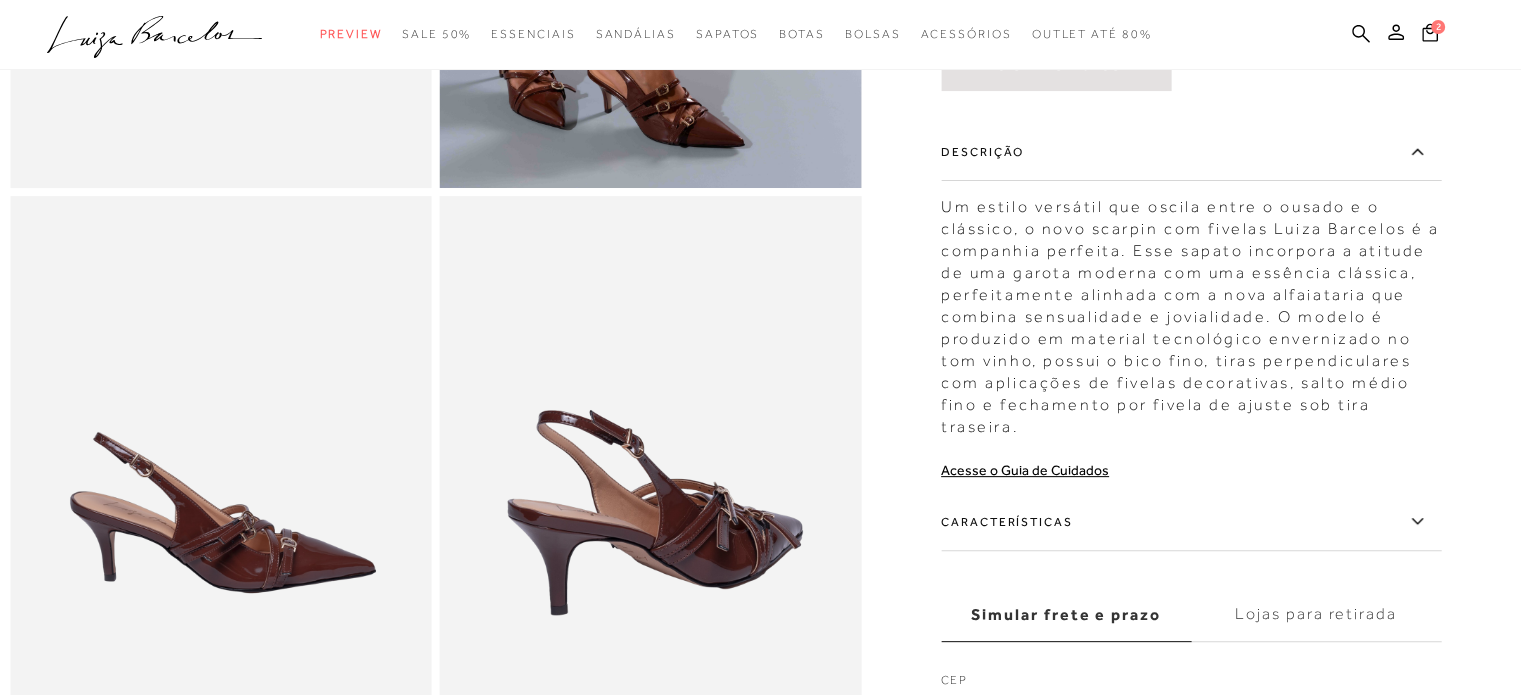 scroll, scrollTop: 693, scrollLeft: 0, axis: vertical 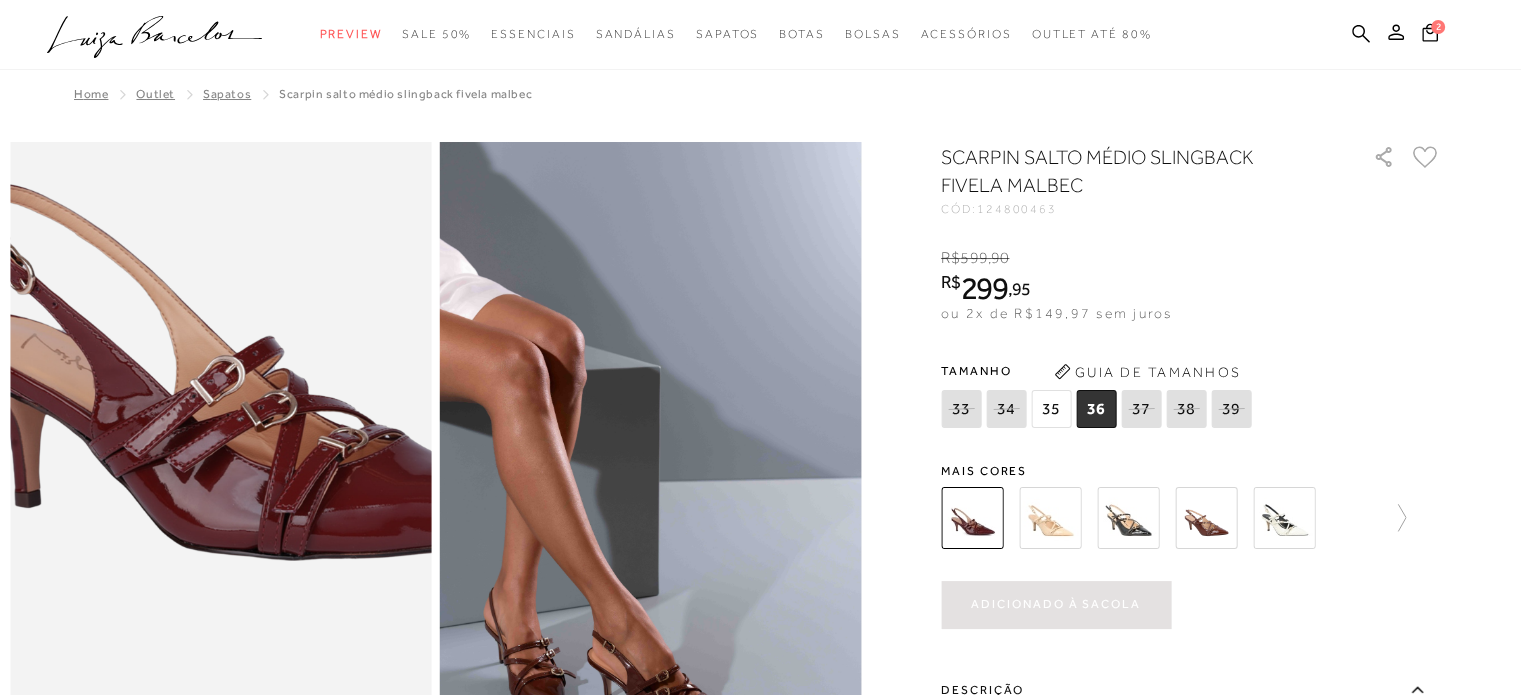 click at bounding box center (247, 372) 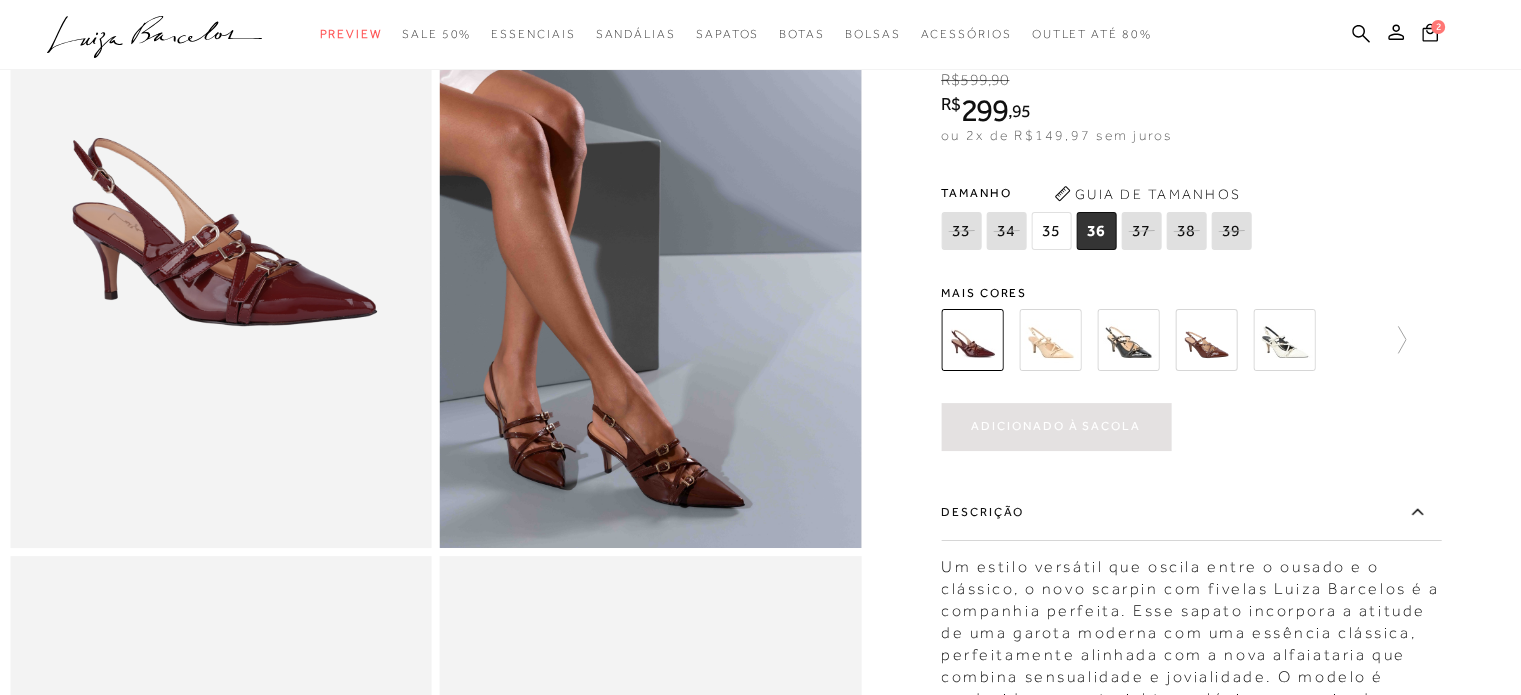 scroll, scrollTop: 293, scrollLeft: 0, axis: vertical 